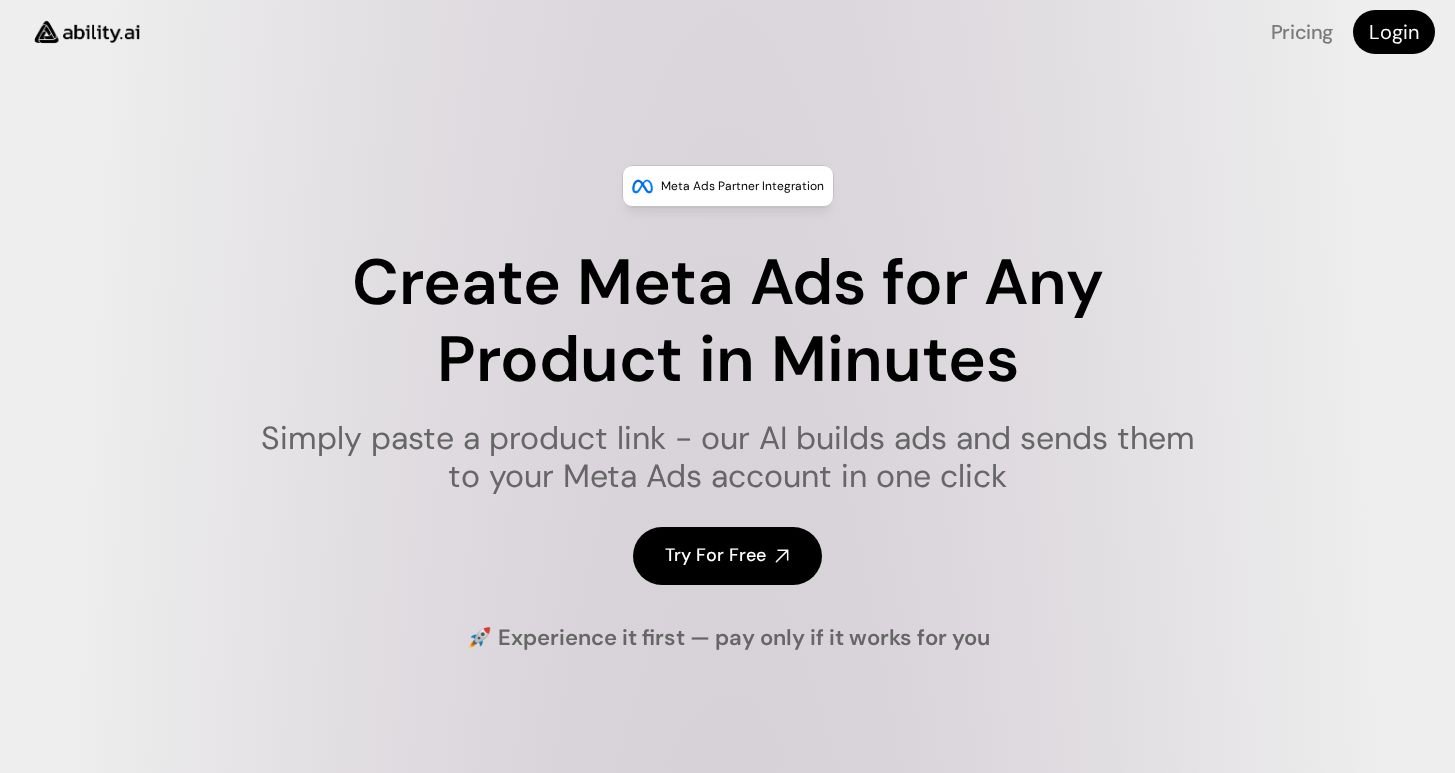 scroll, scrollTop: 0, scrollLeft: 0, axis: both 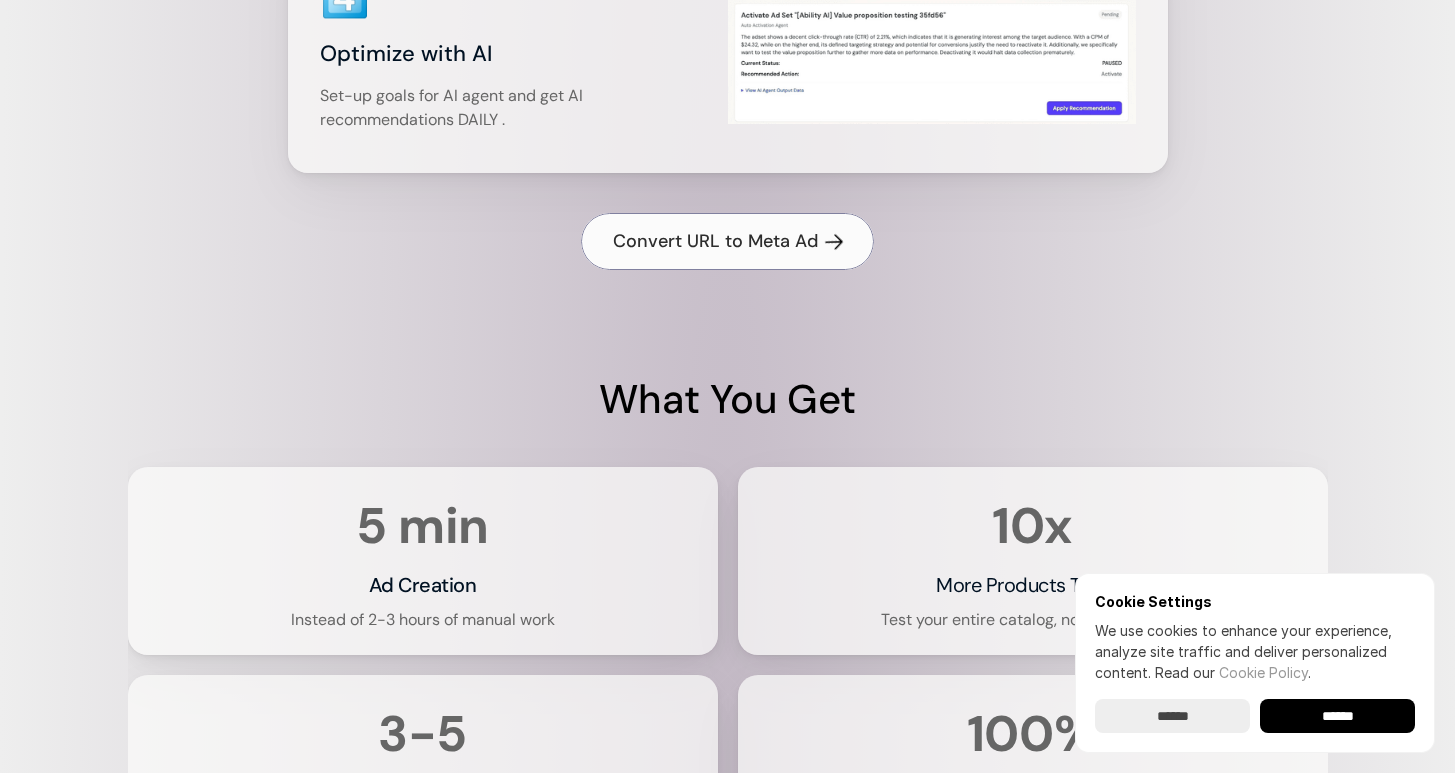 click on "Convert URL to Meta Ad" at bounding box center (715, 241) 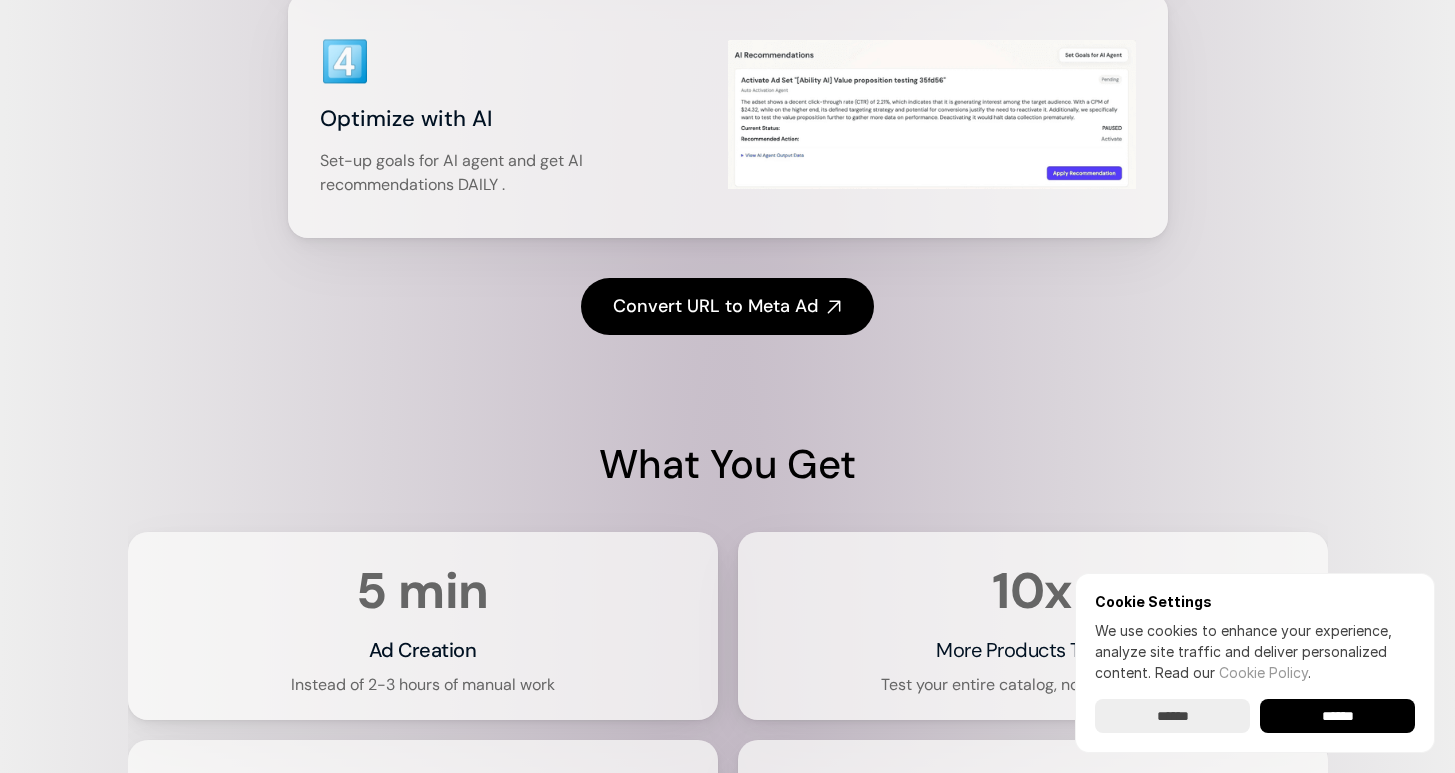 scroll, scrollTop: 3075, scrollLeft: 0, axis: vertical 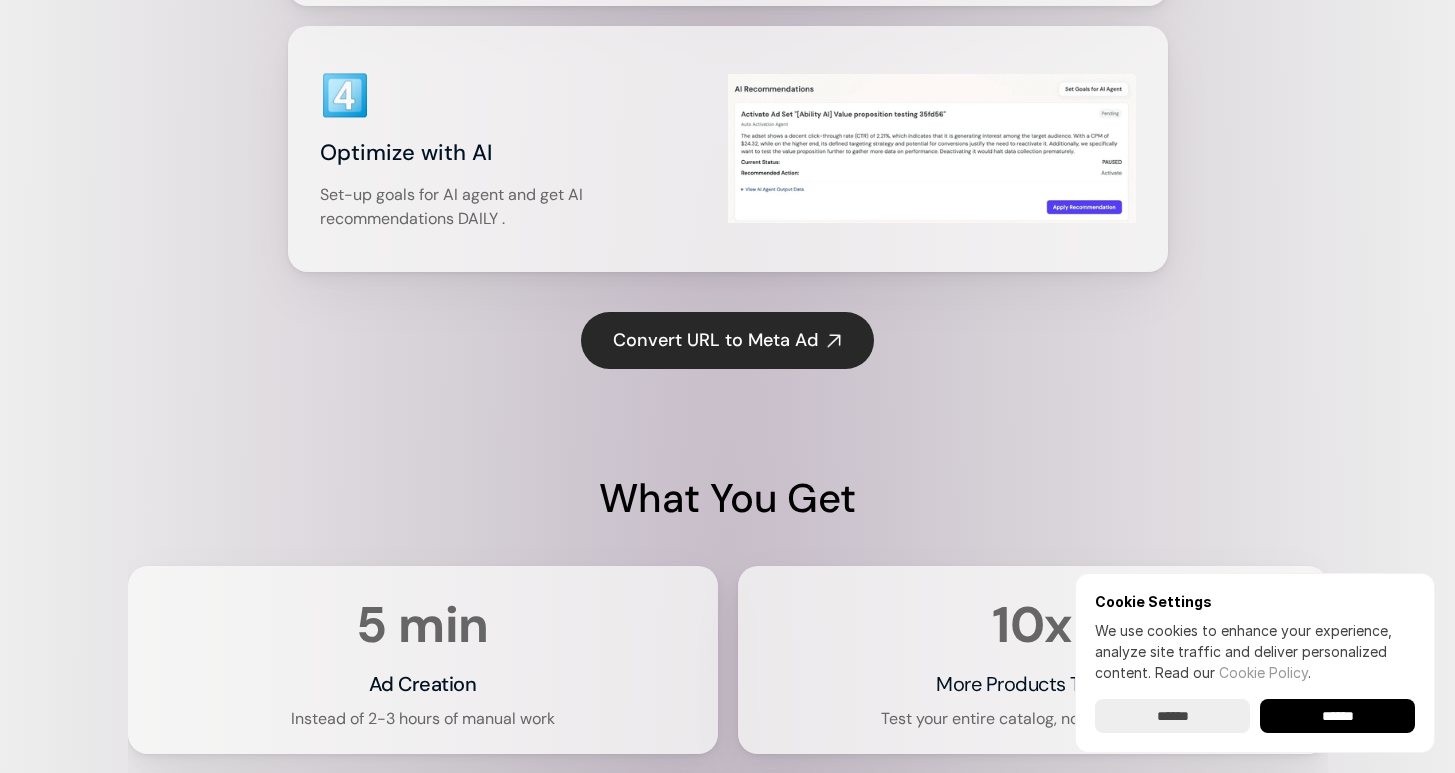 click on "Convert URL to Meta Ad" at bounding box center (715, 340) 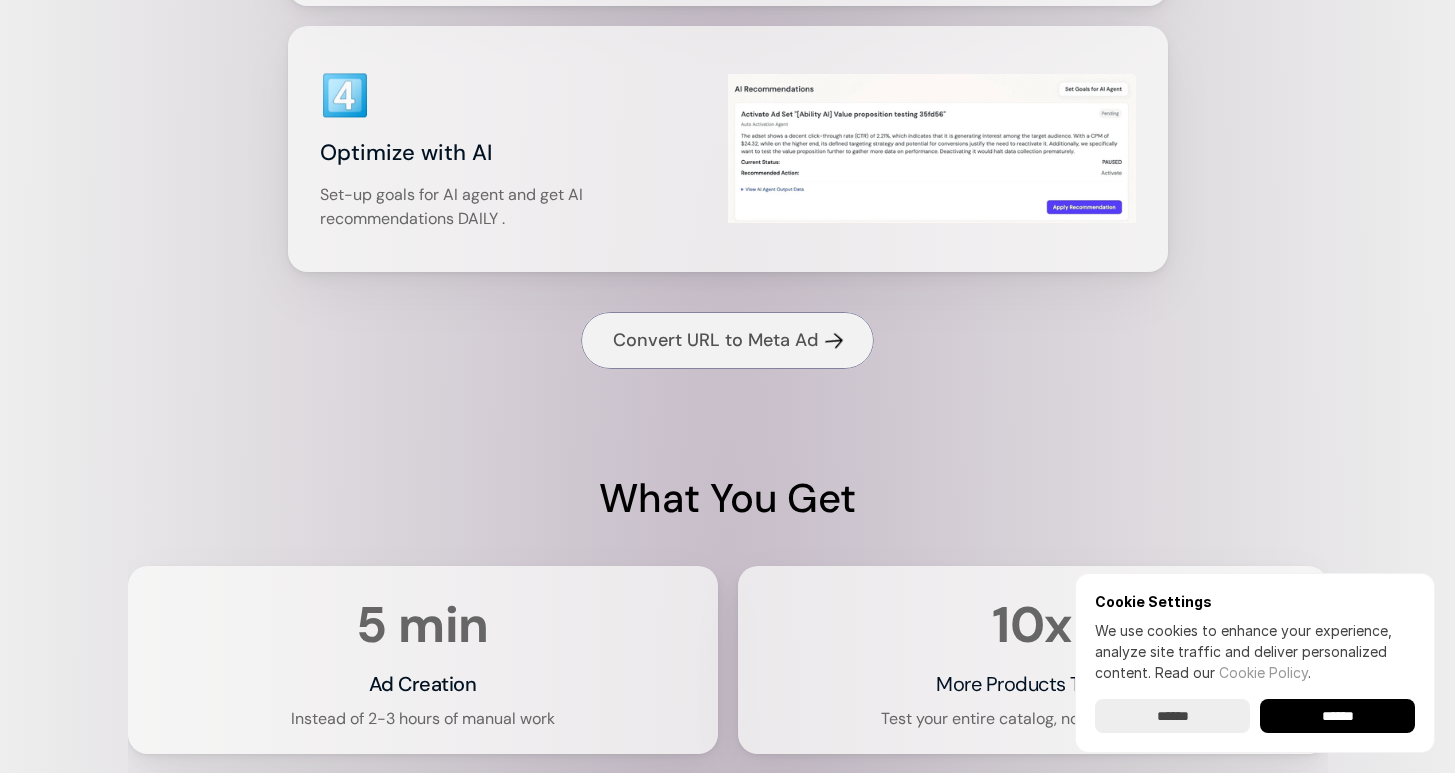 click on "Convert URL to Meta Ad" at bounding box center (715, 340) 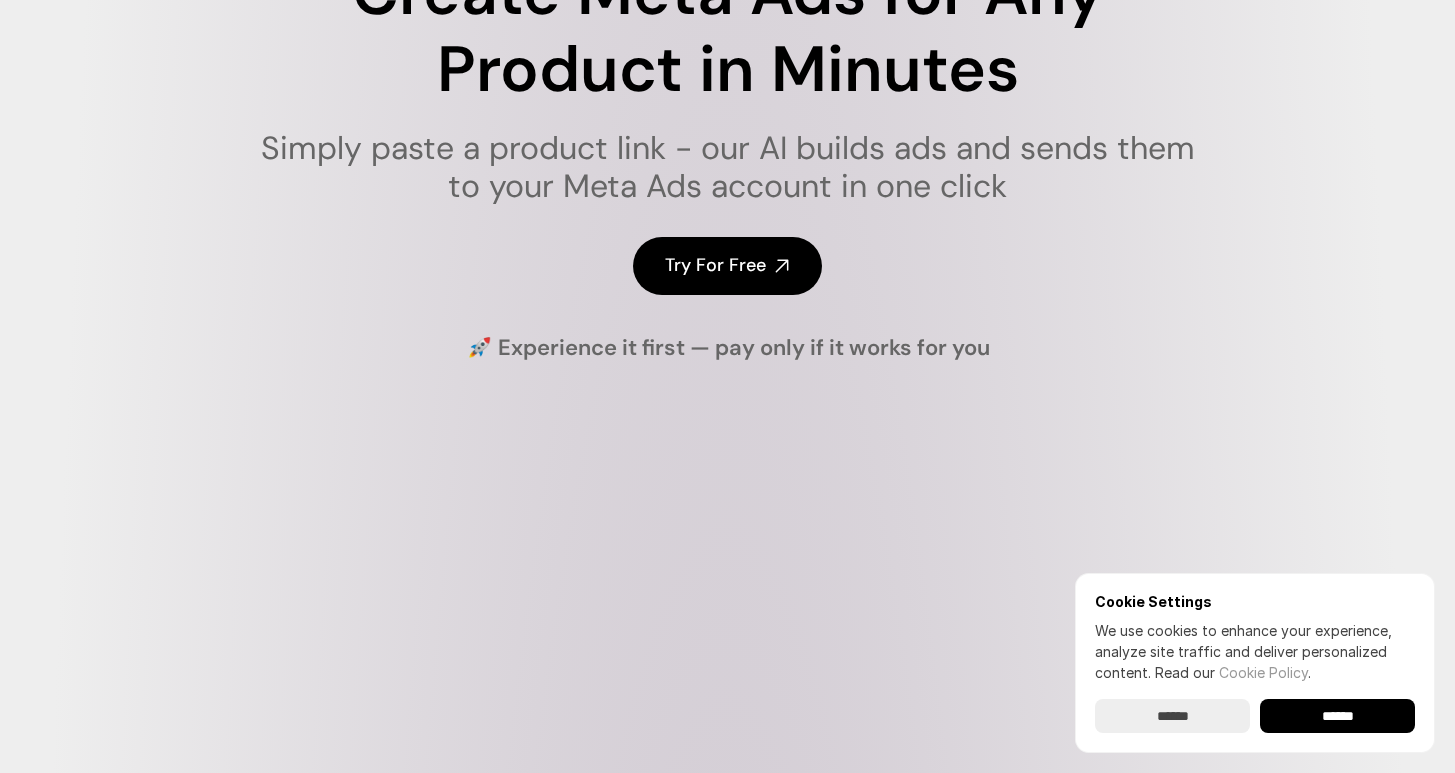 scroll, scrollTop: 0, scrollLeft: 0, axis: both 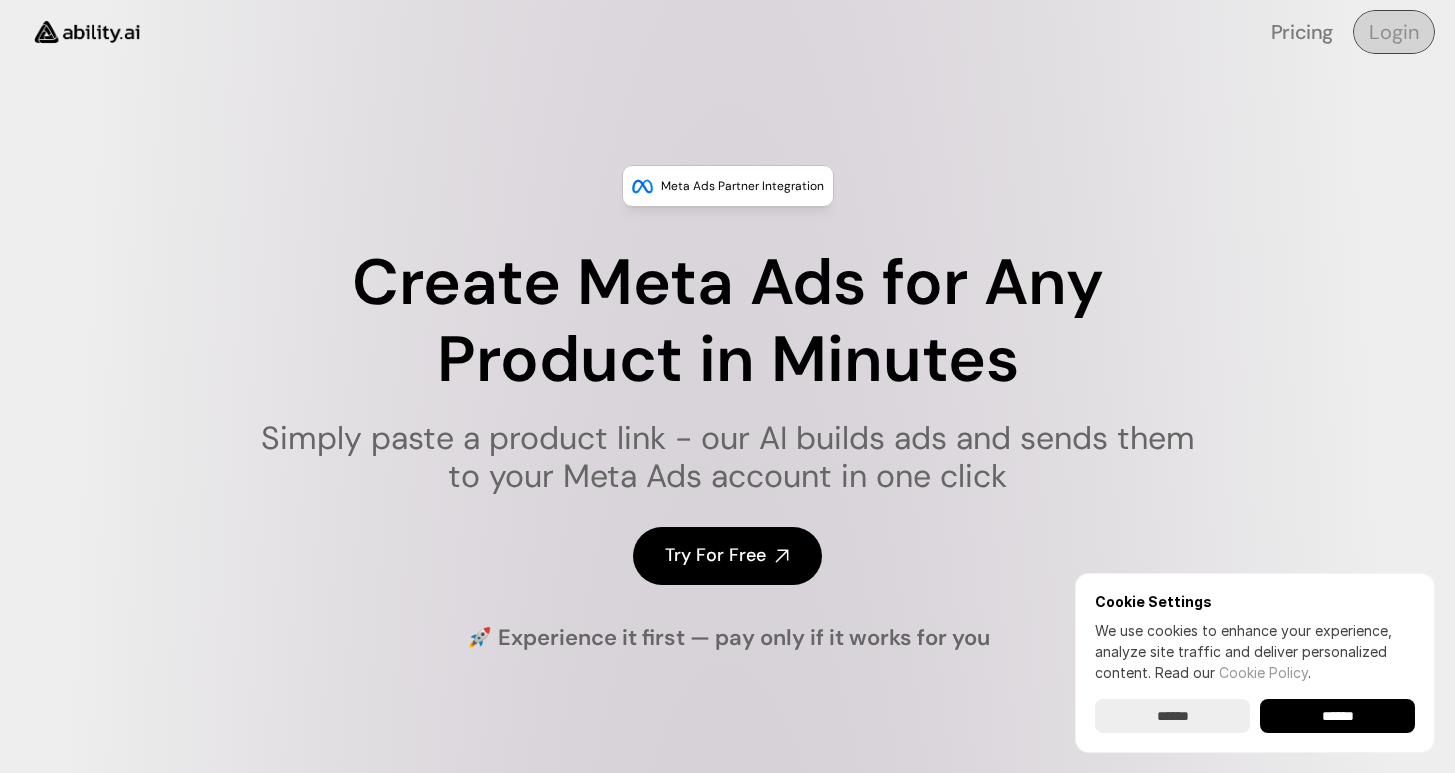 click on "Login" at bounding box center (1394, 32) 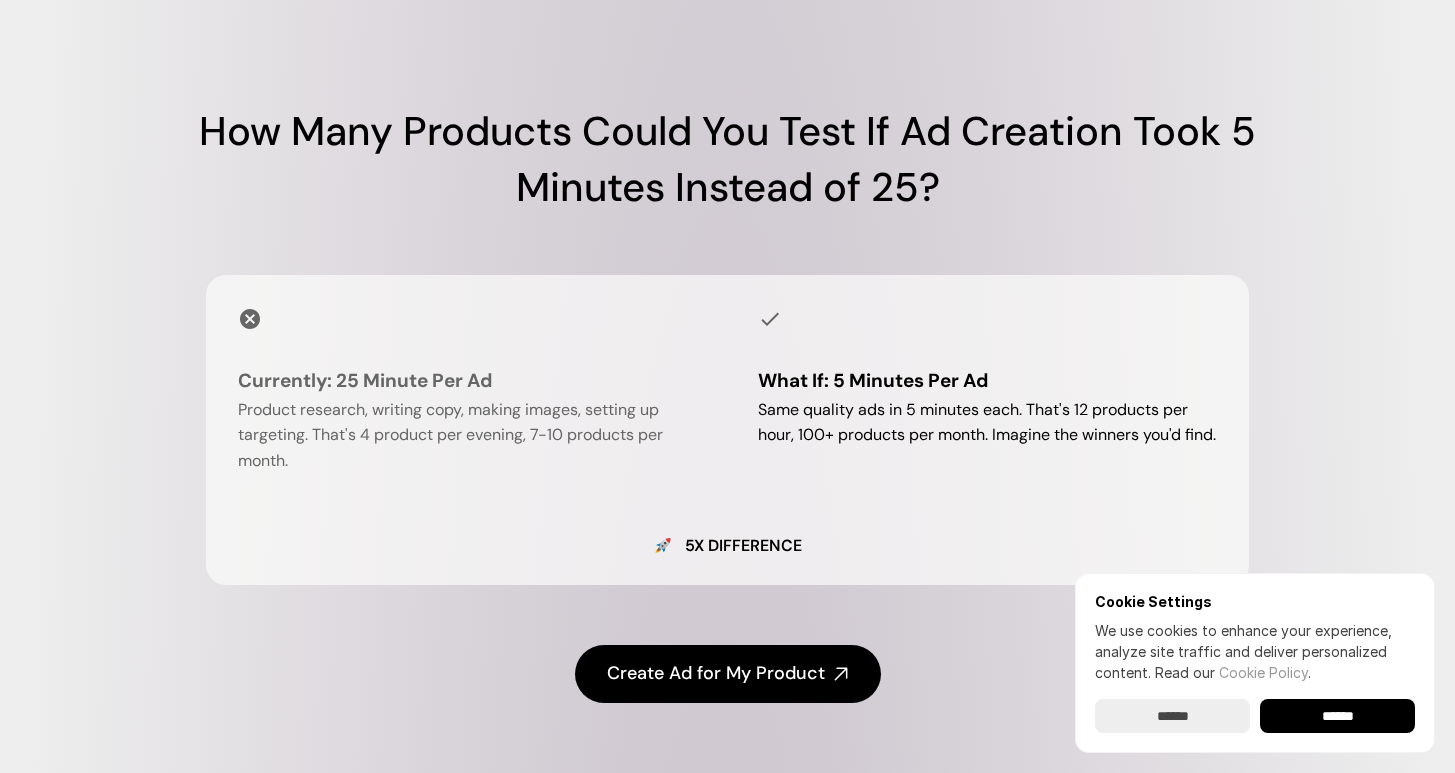 scroll, scrollTop: 1389, scrollLeft: 0, axis: vertical 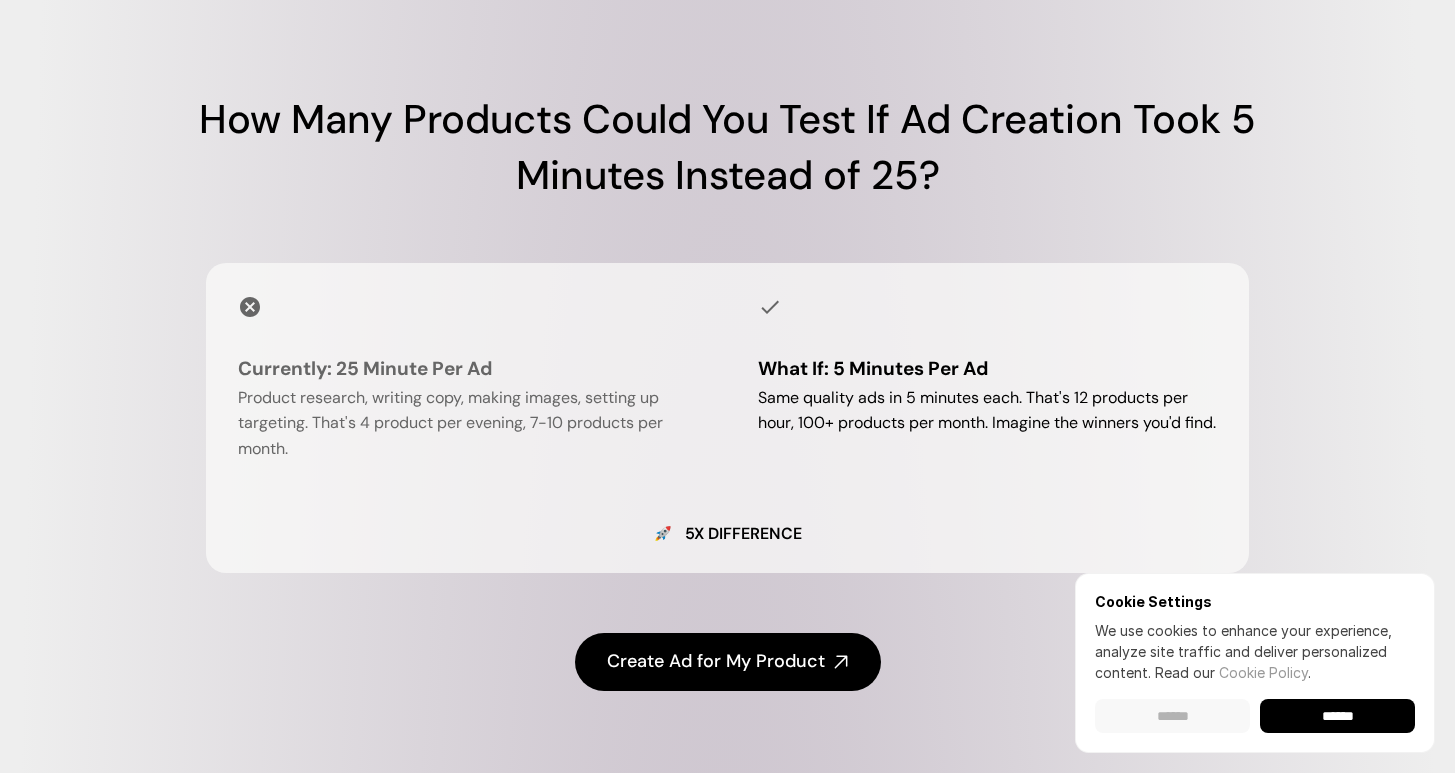 click on "******" at bounding box center (1172, 716) 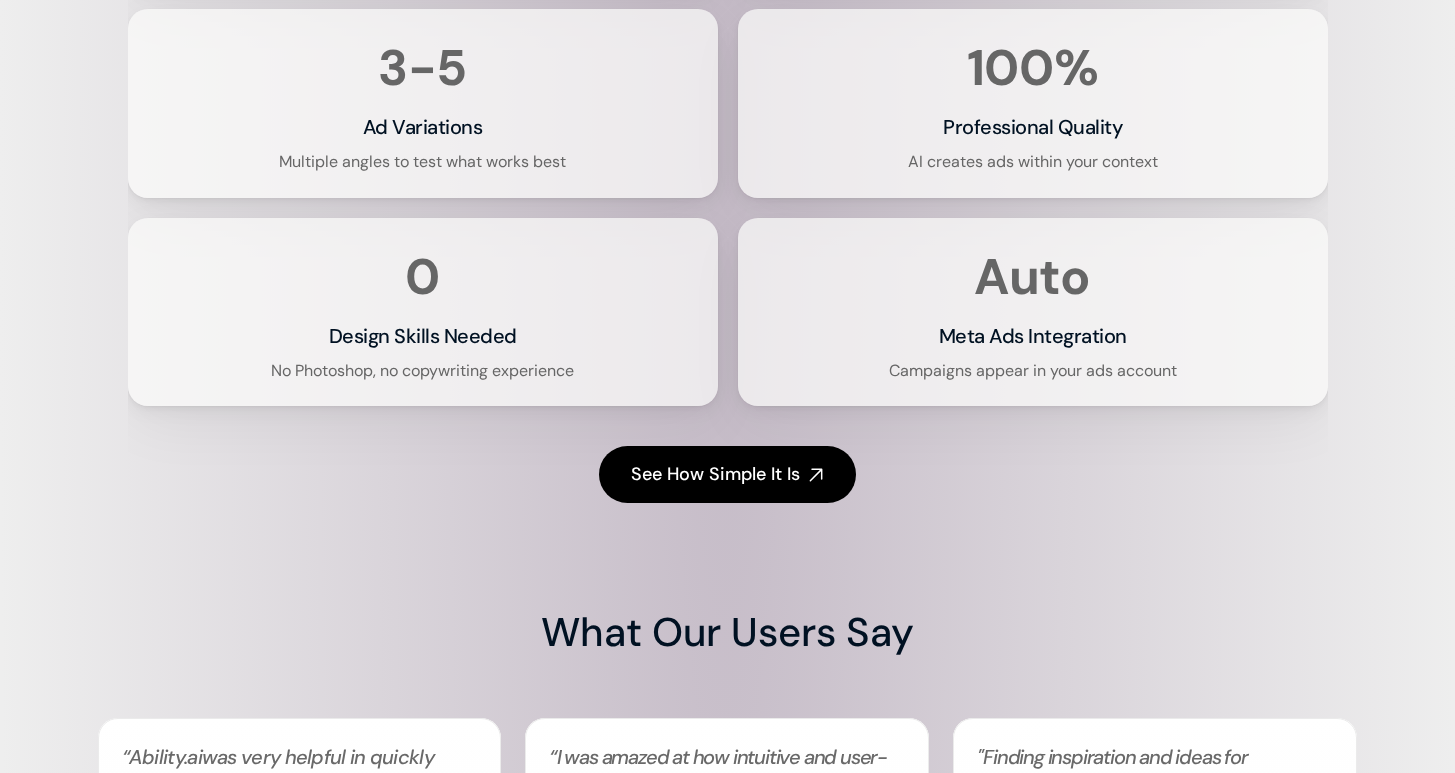 scroll, scrollTop: 3866, scrollLeft: 0, axis: vertical 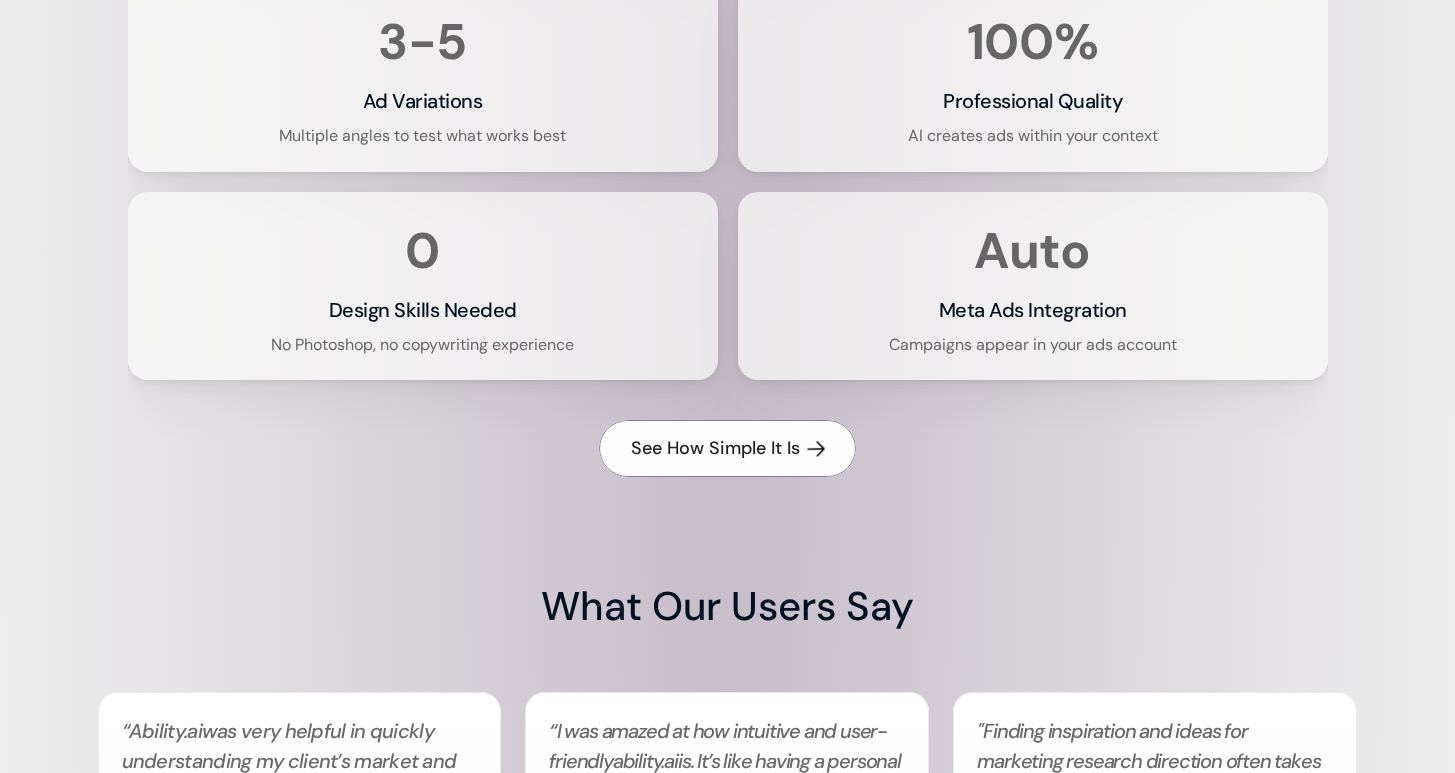 click on "See How Simple It Is" at bounding box center (715, 448) 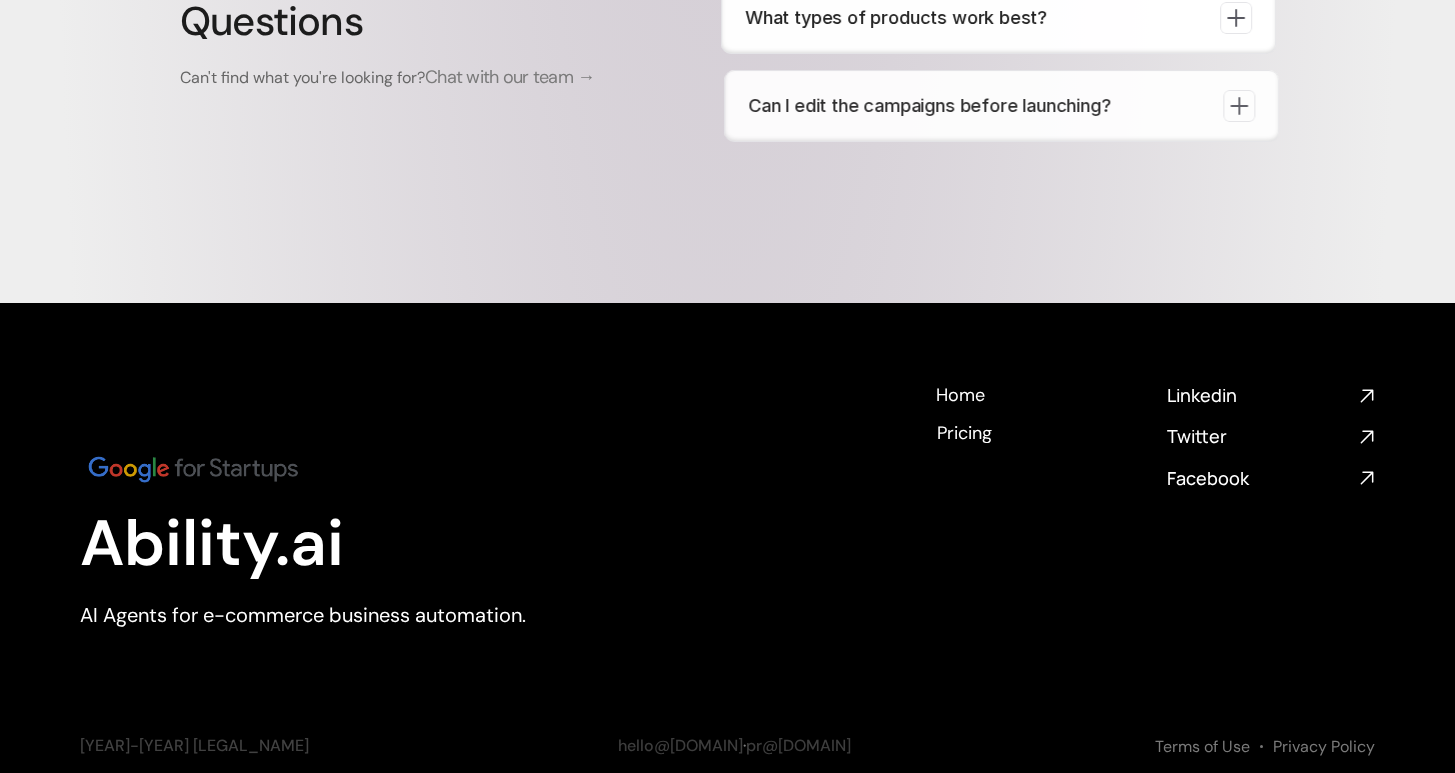 scroll, scrollTop: 7358, scrollLeft: 0, axis: vertical 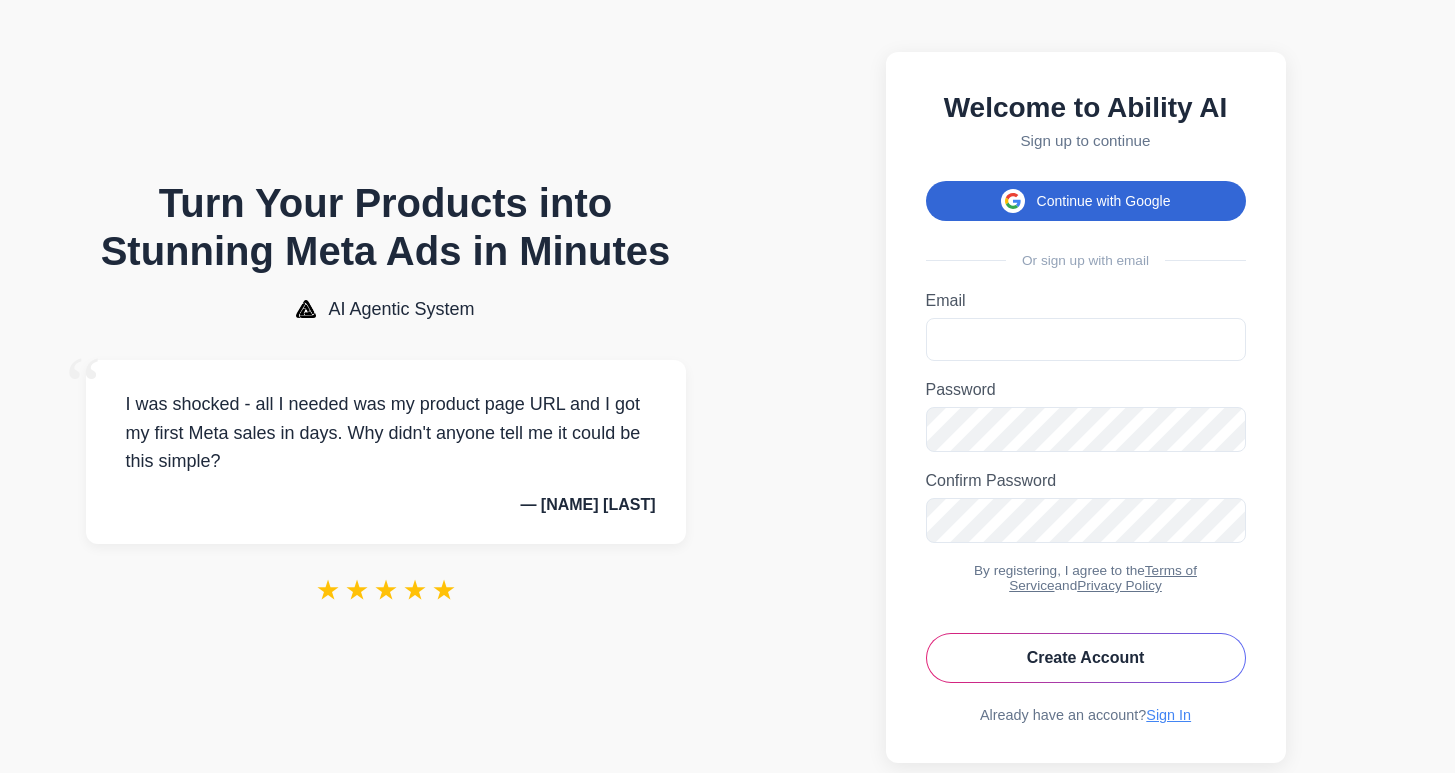 click on "Continue with Google" at bounding box center (1086, 201) 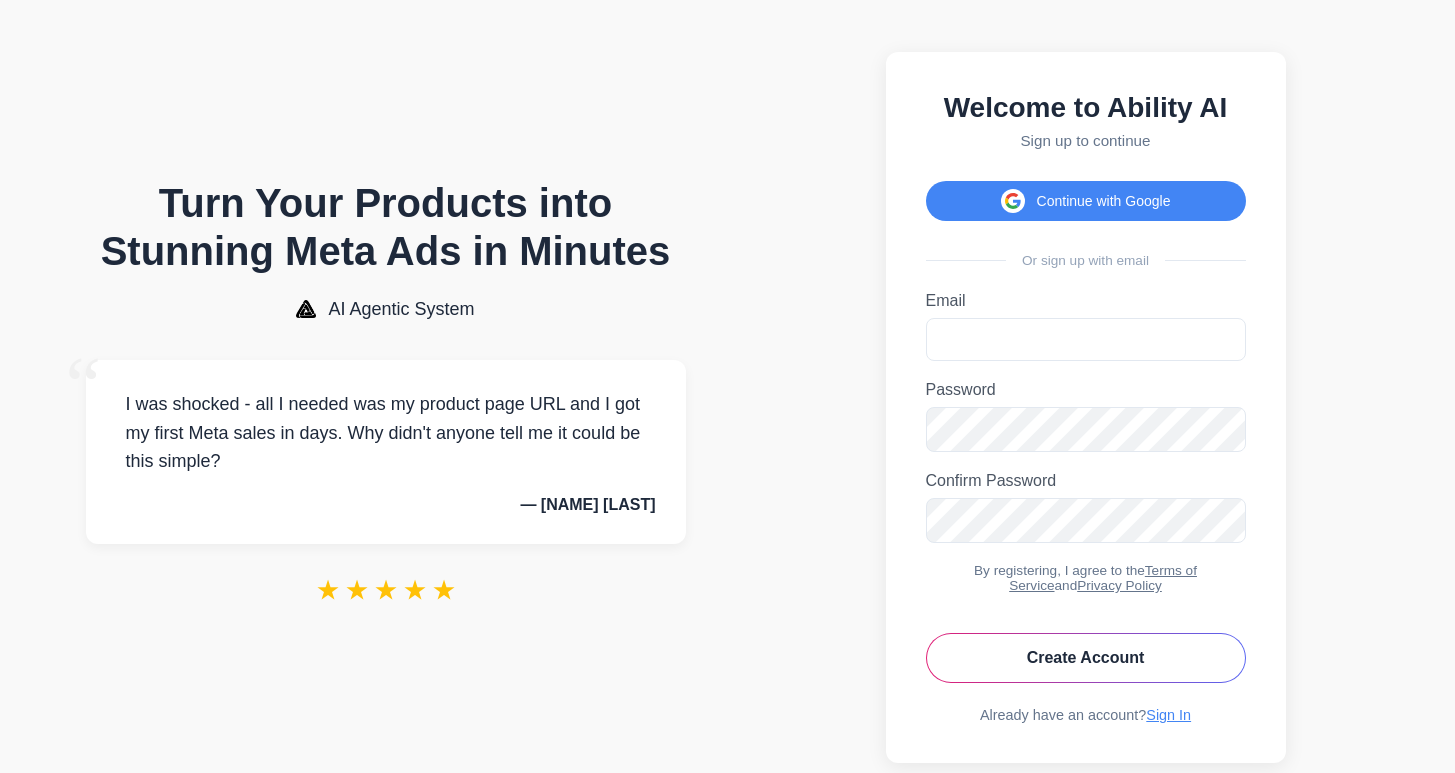 type 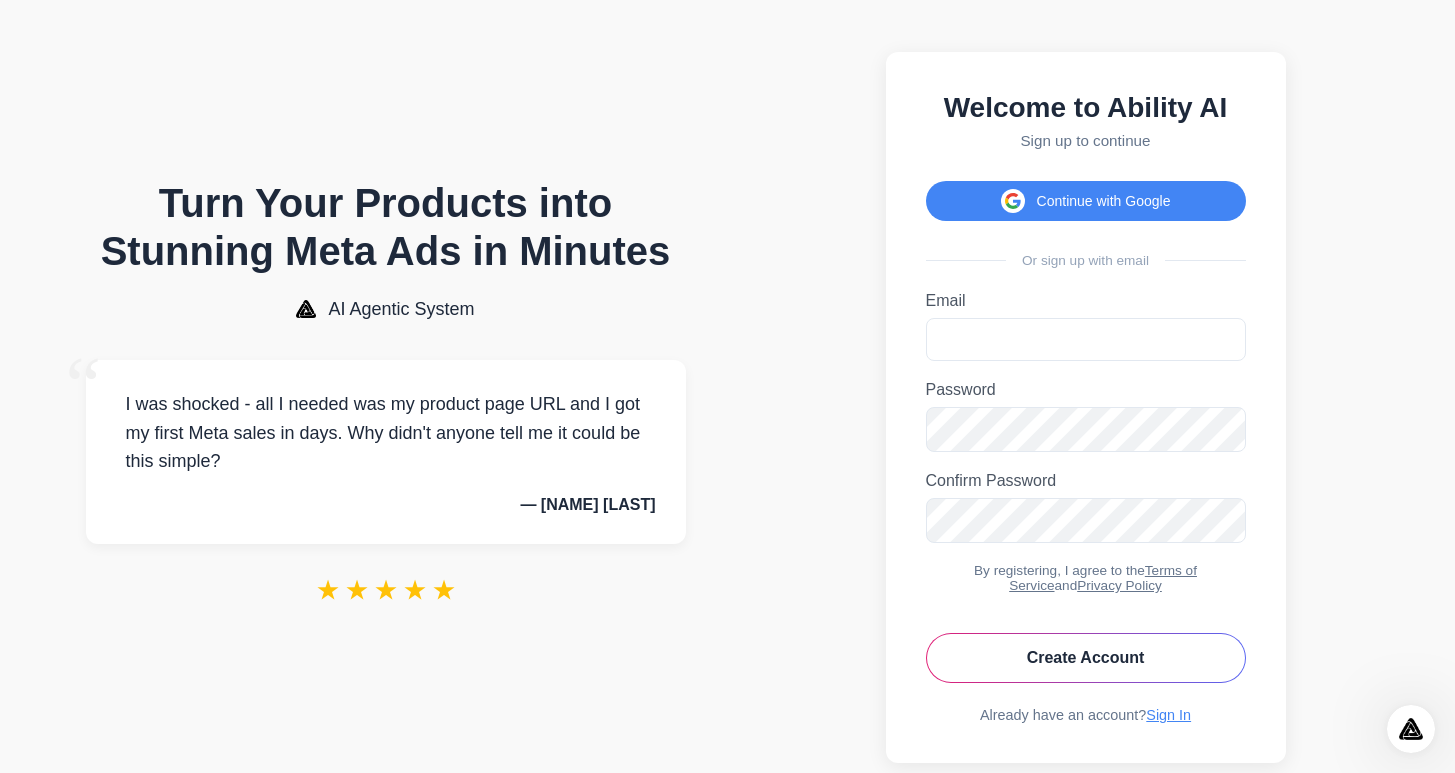 scroll, scrollTop: 0, scrollLeft: 0, axis: both 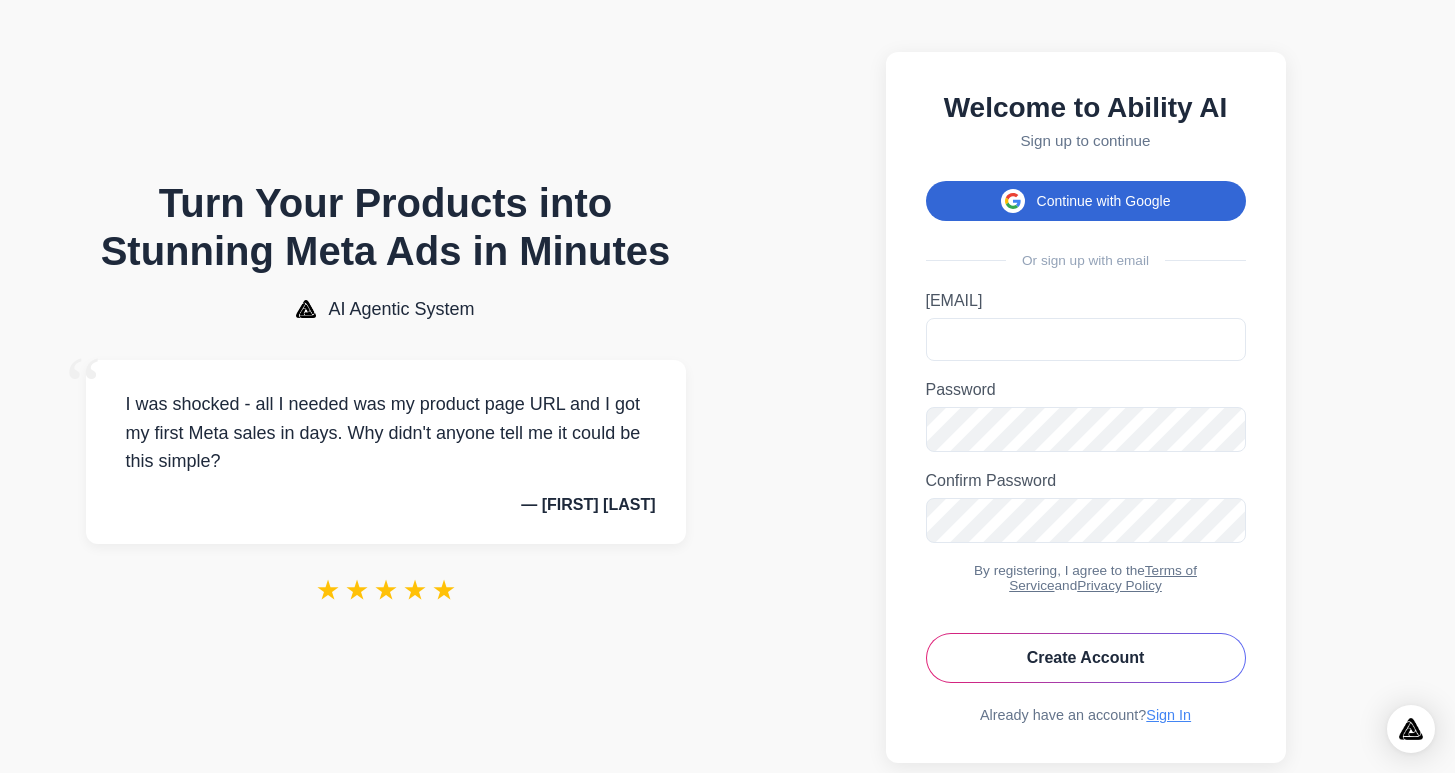 click on "Continue with Google" at bounding box center (1086, 201) 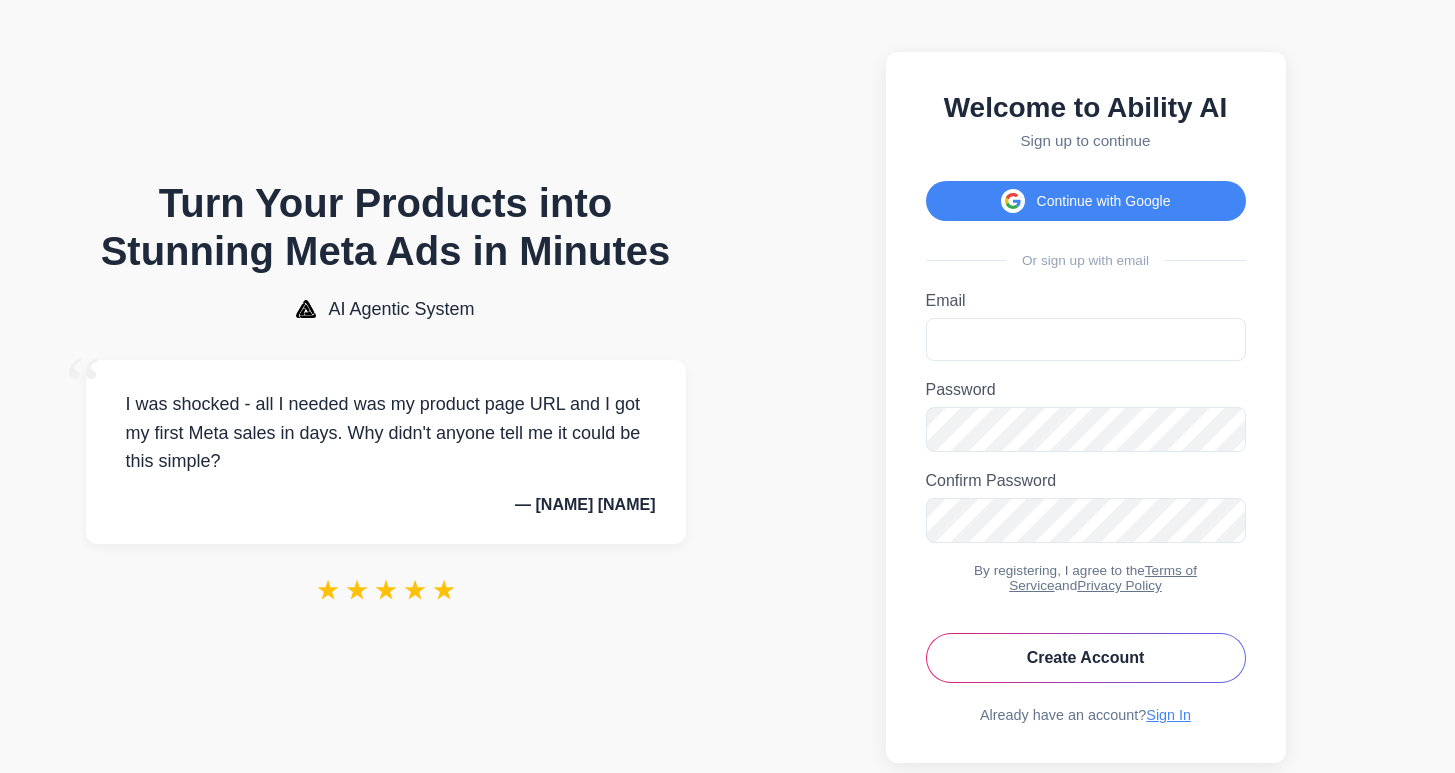 scroll, scrollTop: 0, scrollLeft: 0, axis: both 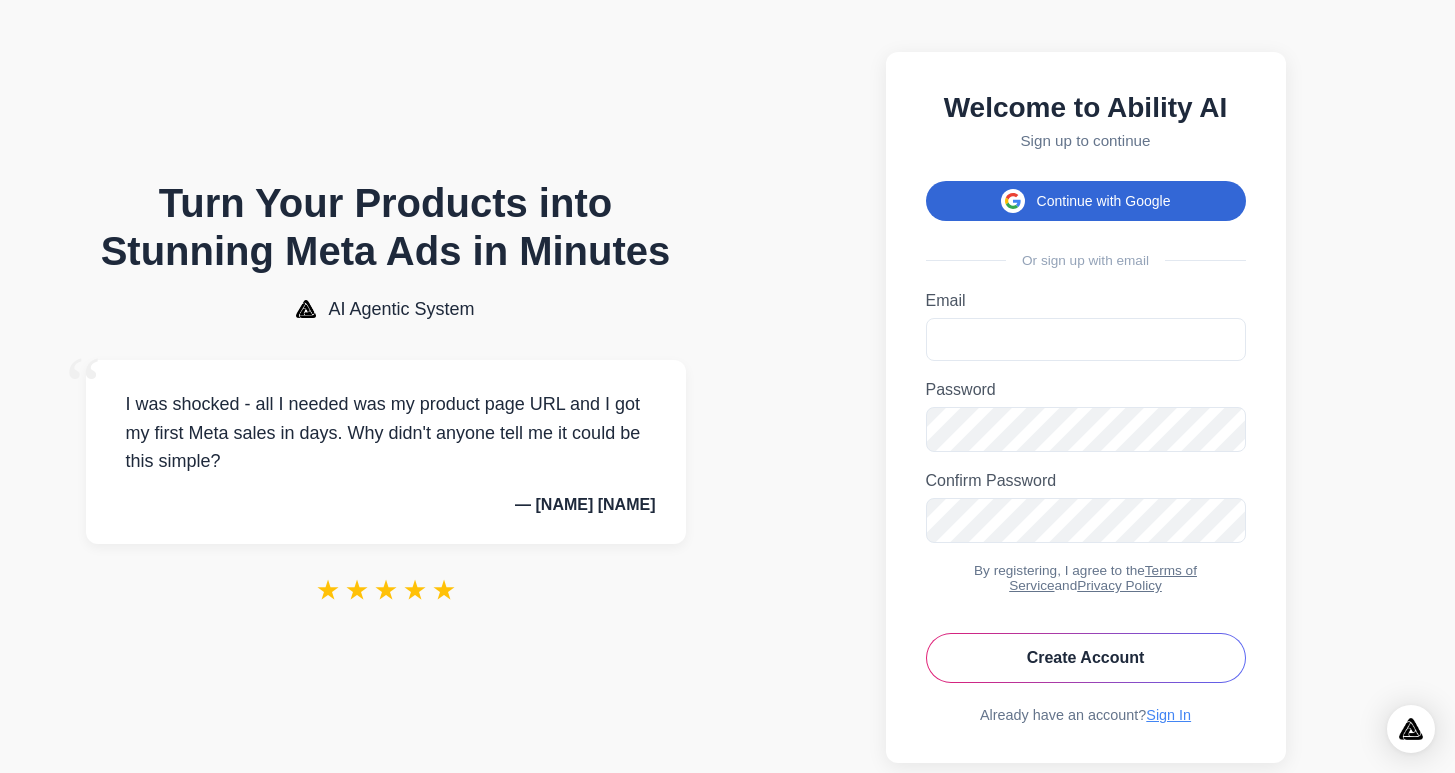 click on "Continue with Google" at bounding box center (1086, 201) 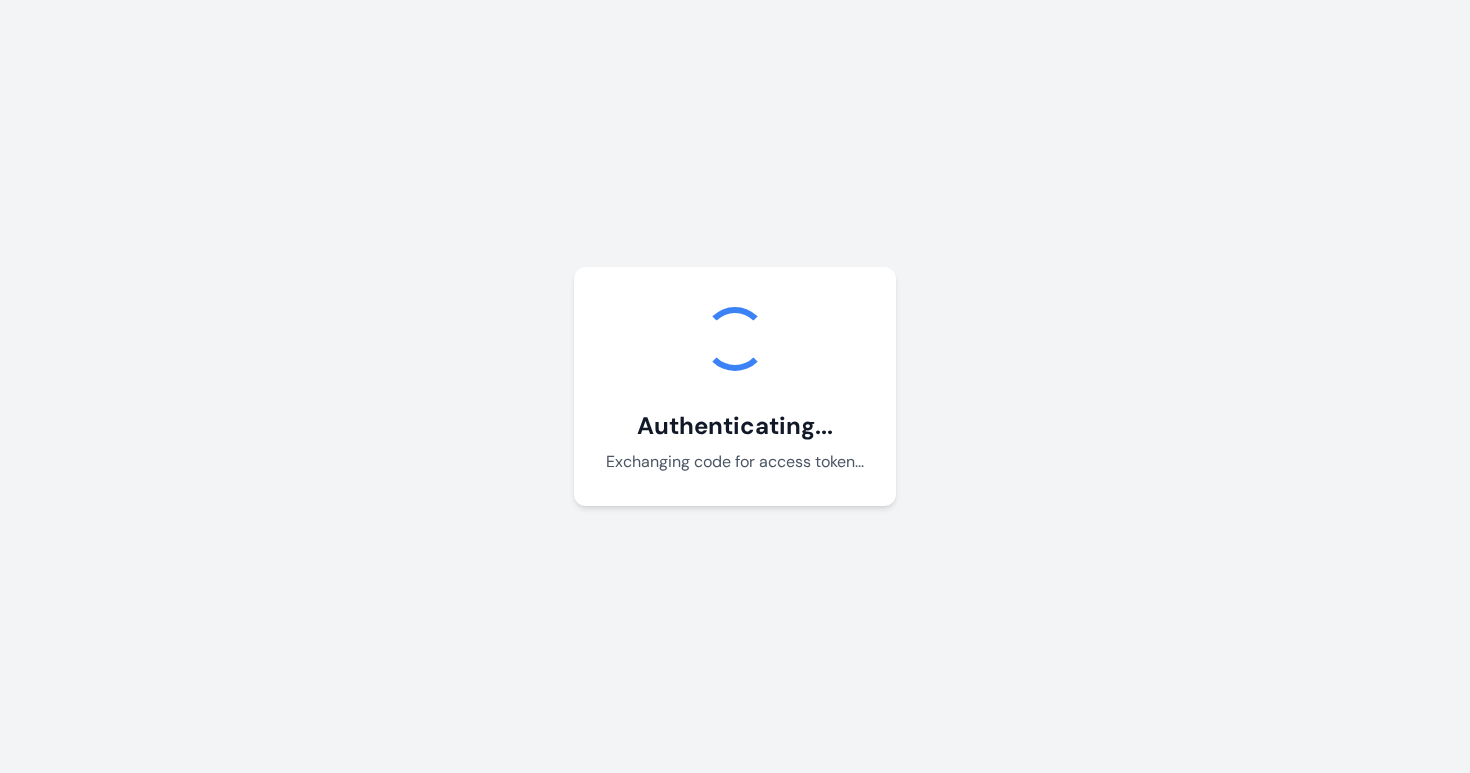 scroll, scrollTop: 0, scrollLeft: 0, axis: both 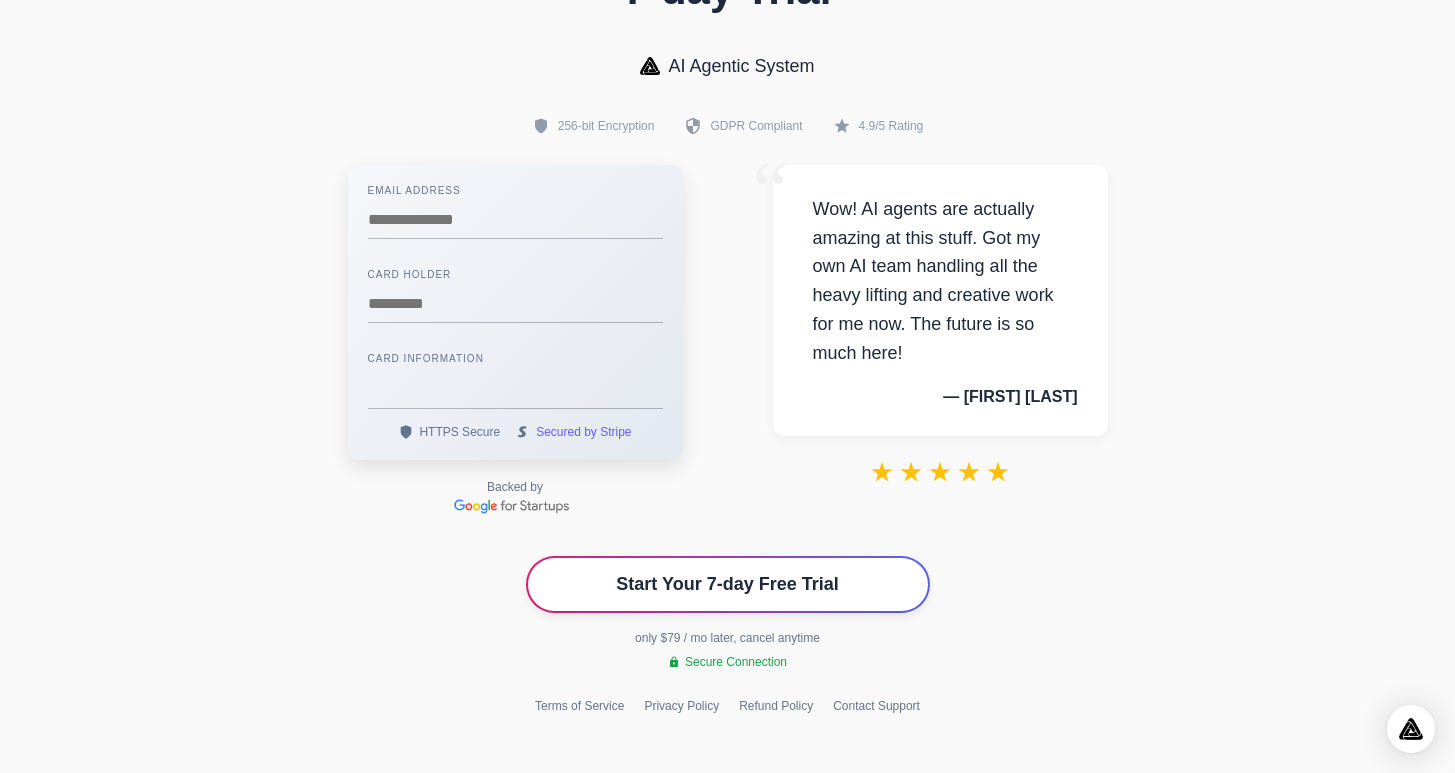 click on "Start Your 7-day Free Trial" at bounding box center (727, 584) 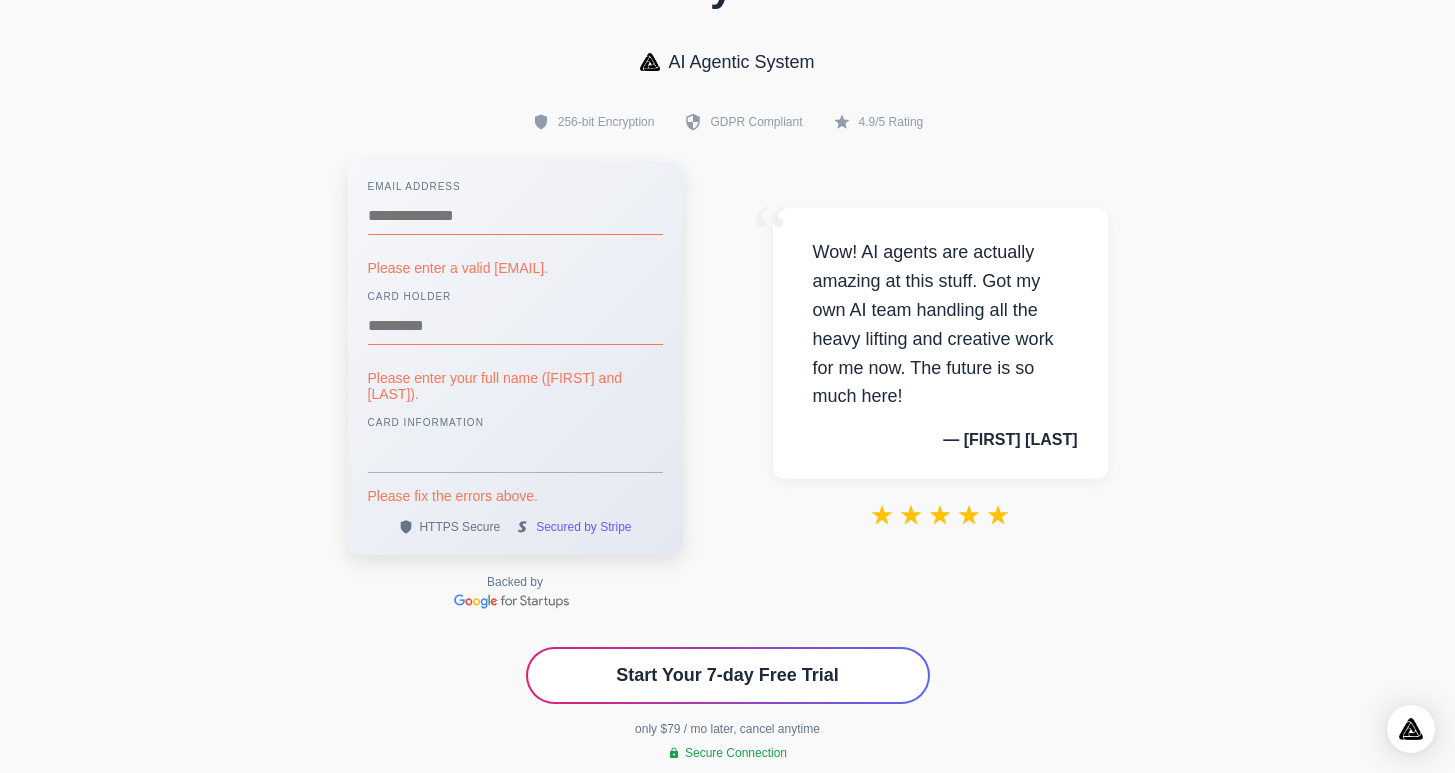 scroll, scrollTop: 145, scrollLeft: 0, axis: vertical 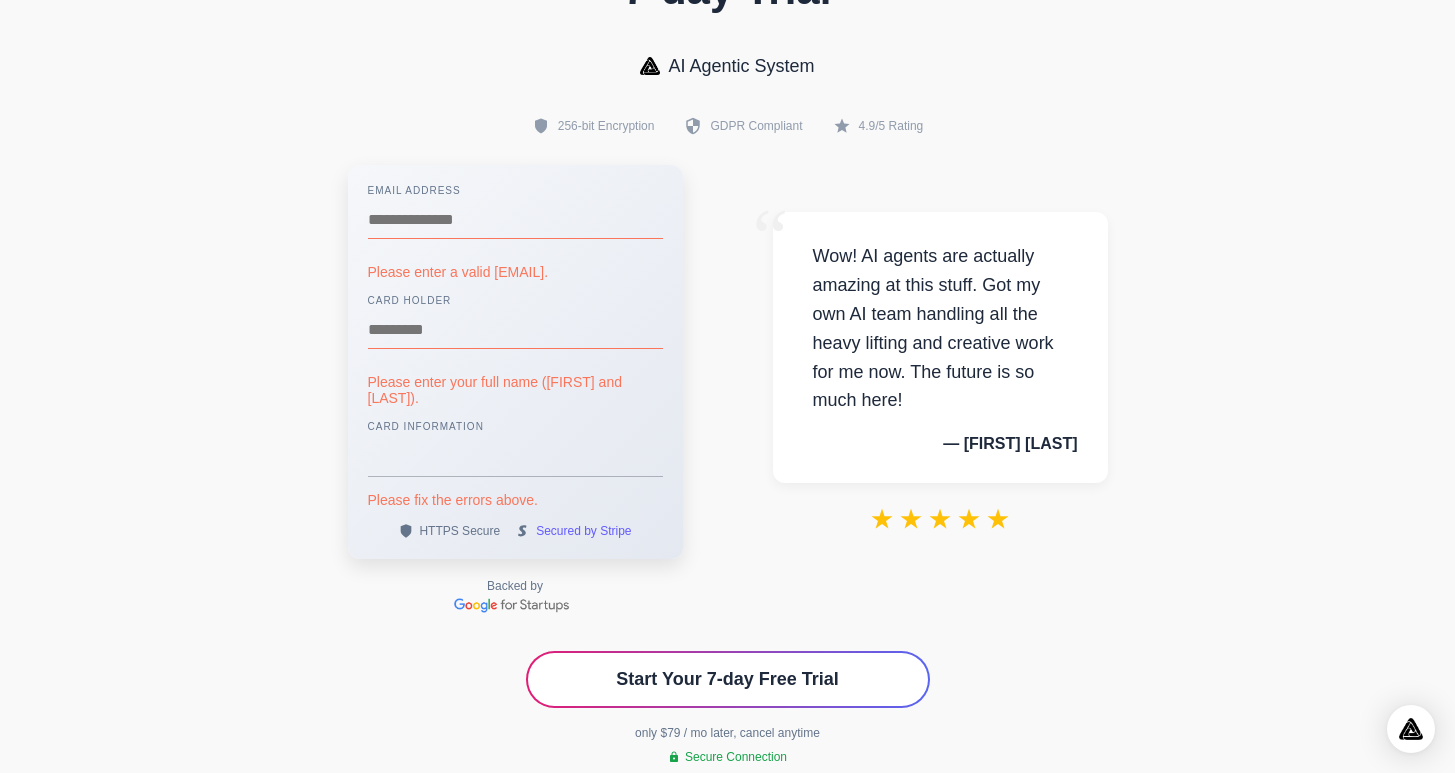 click on "AI Agentic System" at bounding box center [741, 66] 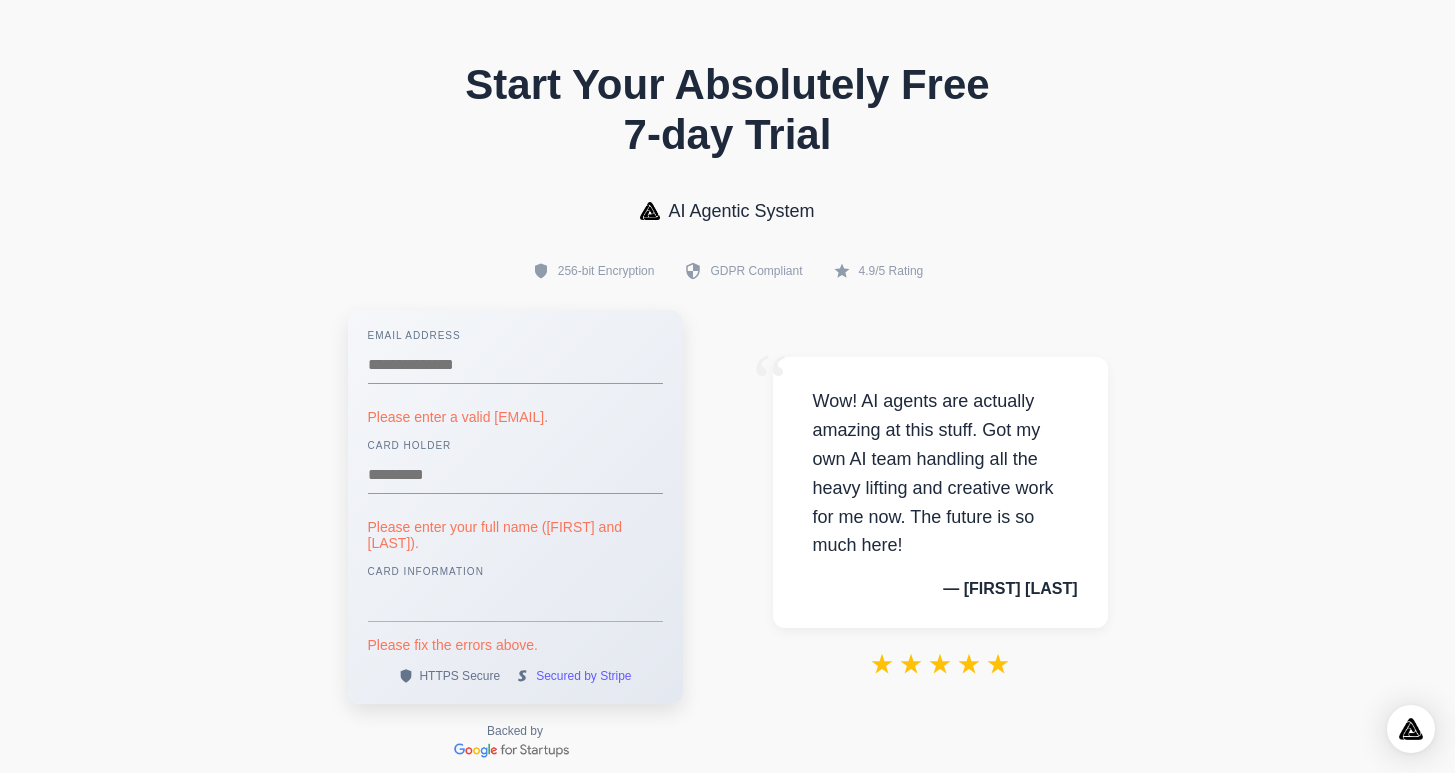 click on "Start Your Absolutely Free 7-day Trial" at bounding box center [728, 110] 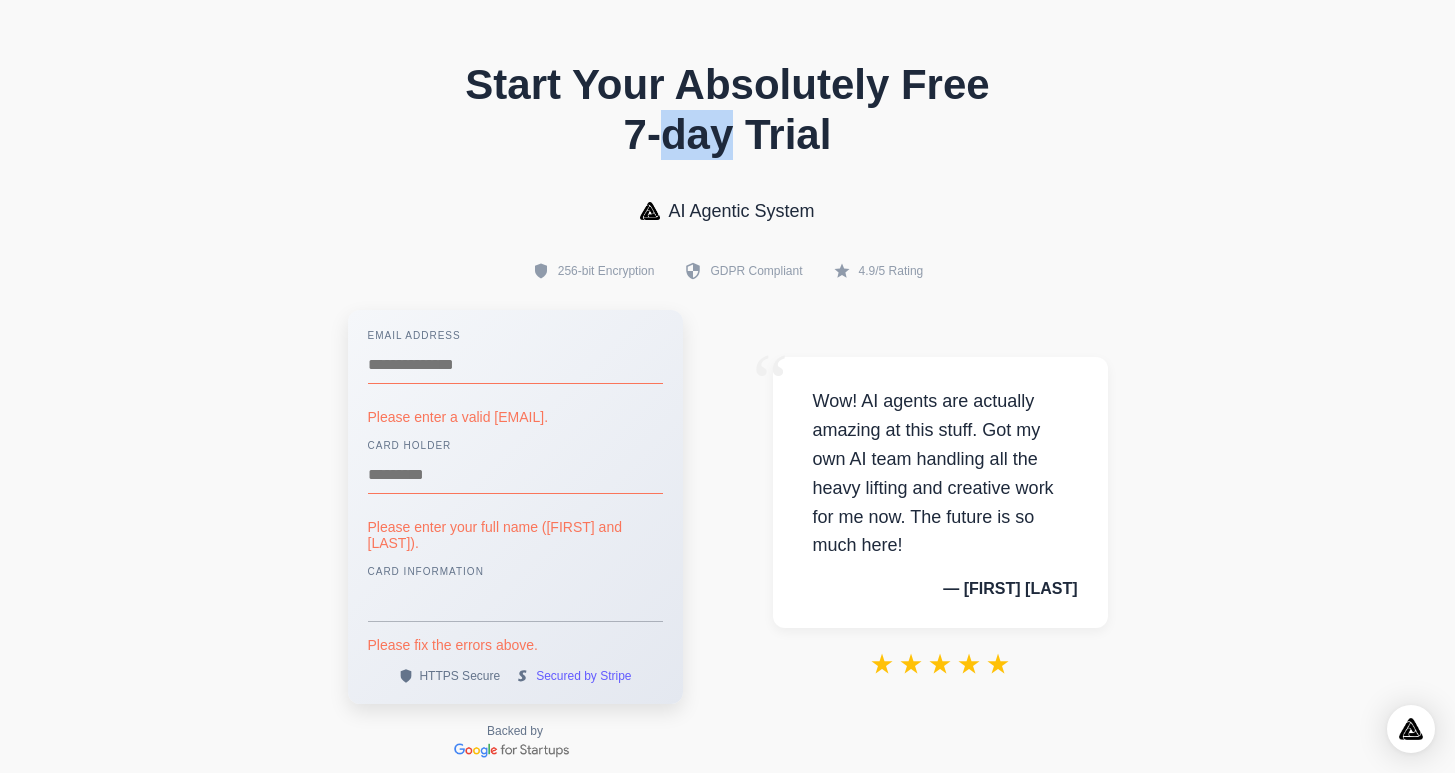 click on "Start Your Absolutely Free 7-day Trial" at bounding box center [728, 110] 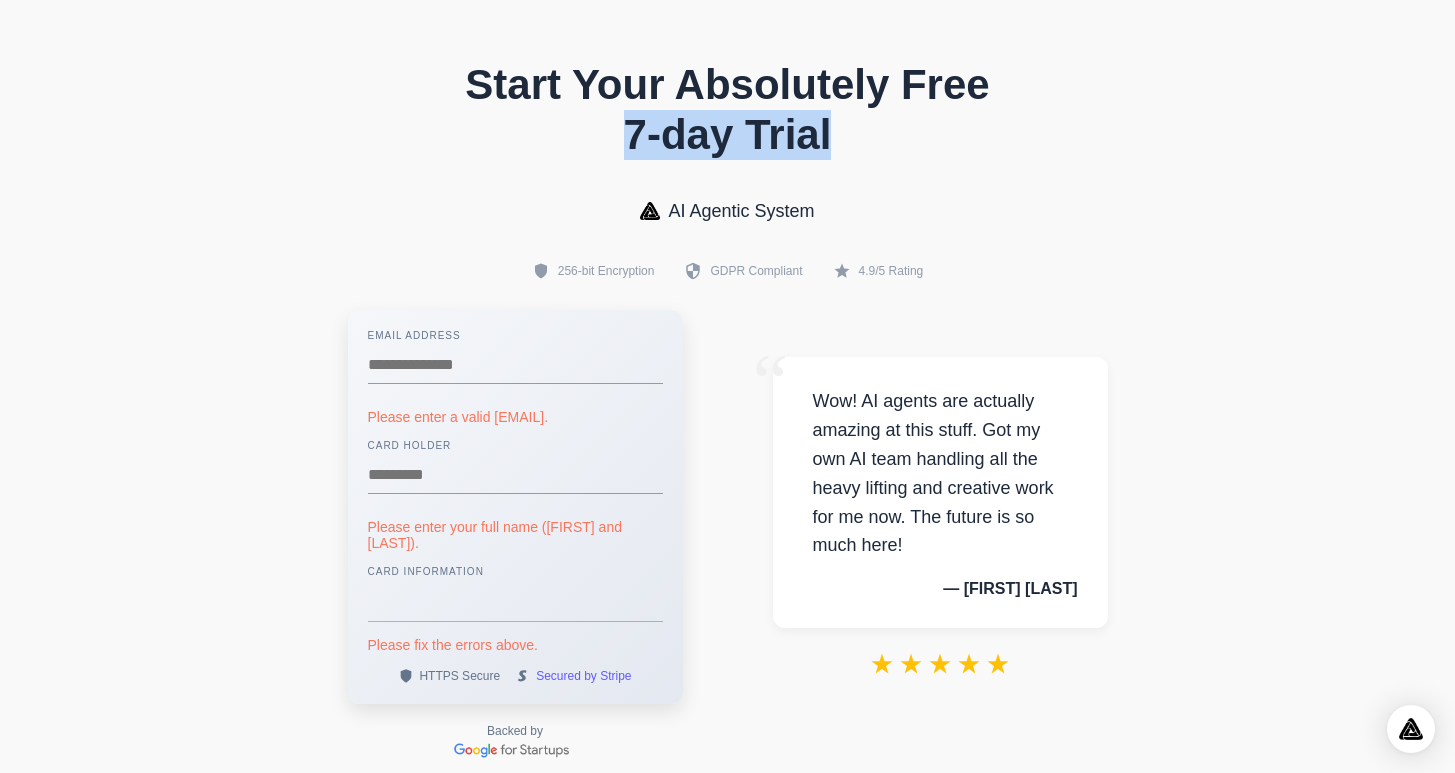 click on "Start Your Absolutely Free 7-day Trial" at bounding box center (728, 110) 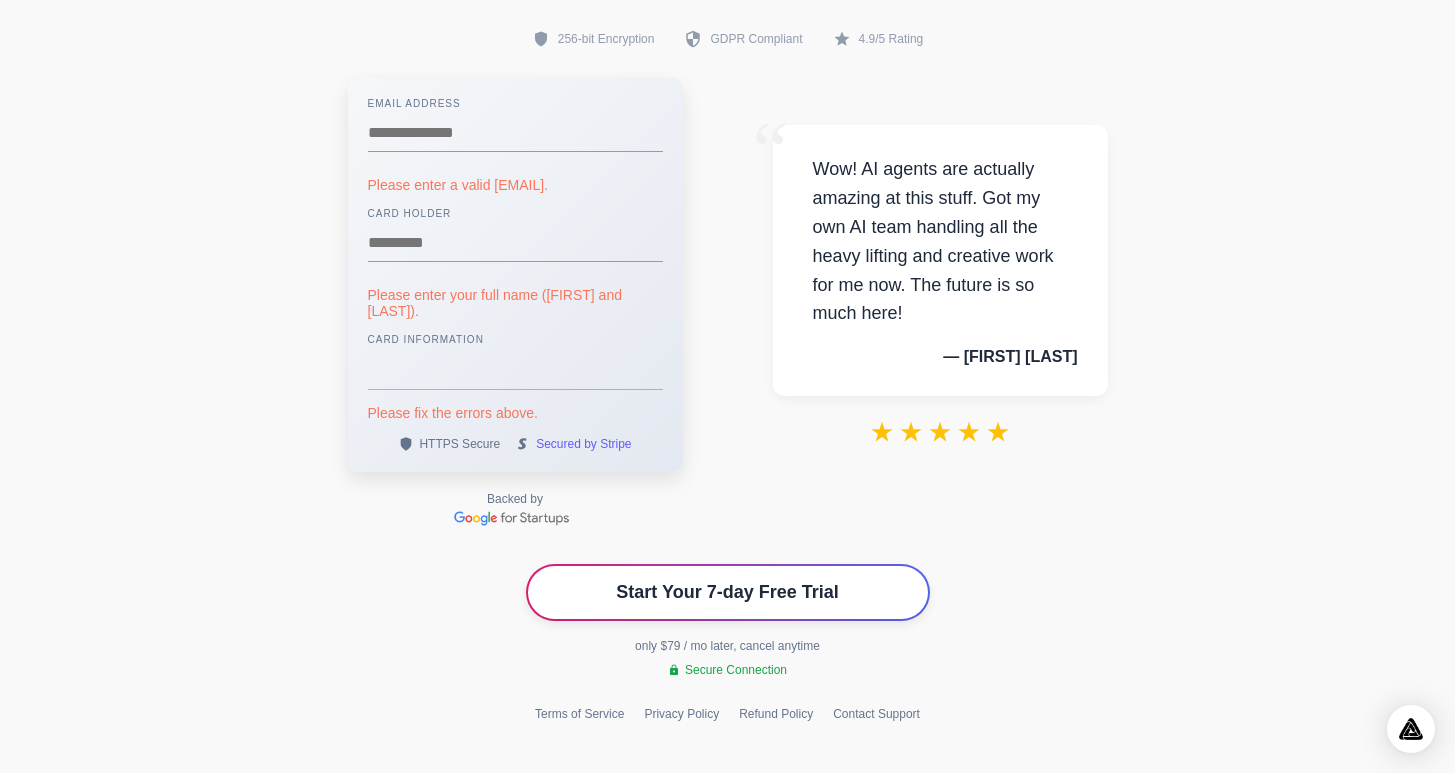 click on "Start Your 7-day Free Trial" at bounding box center [728, 592] 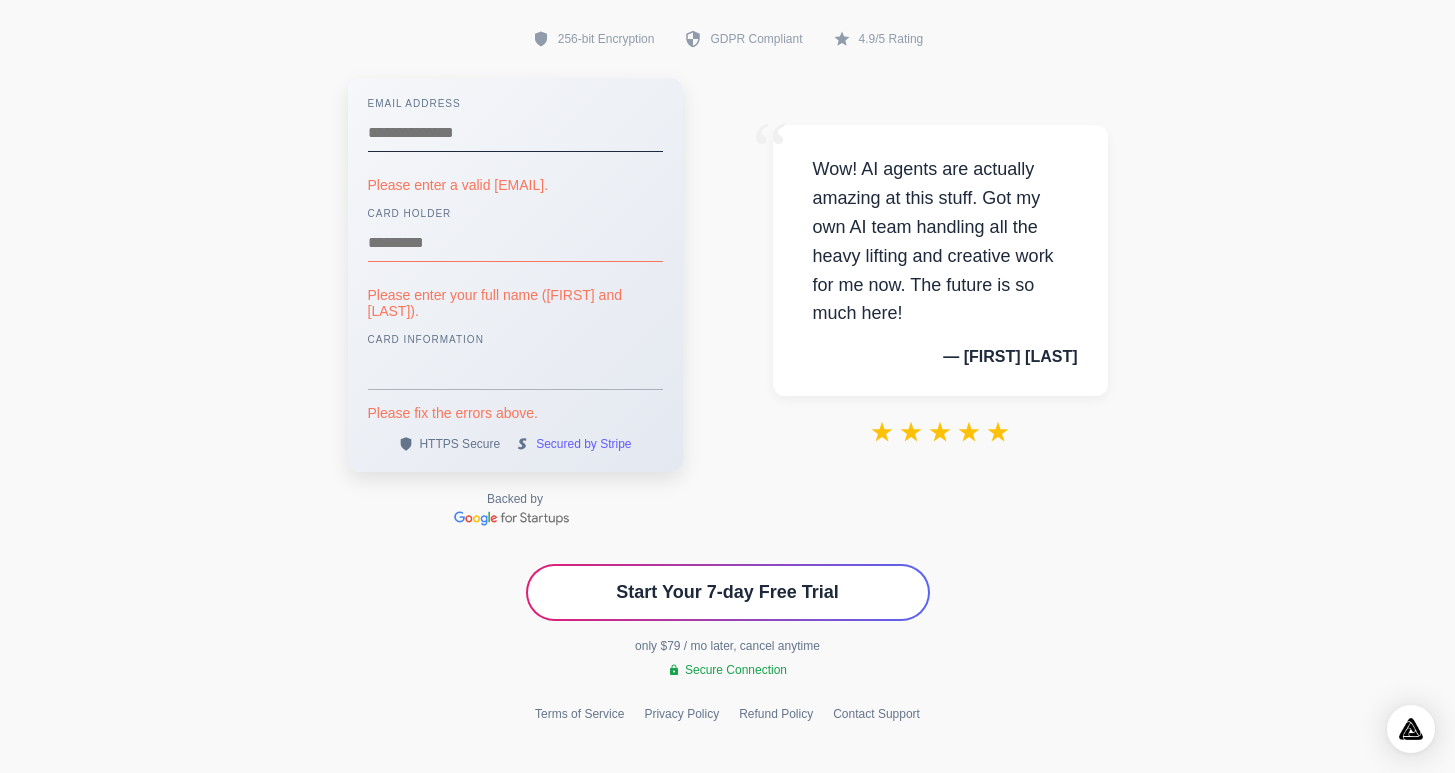 click at bounding box center [515, 133] 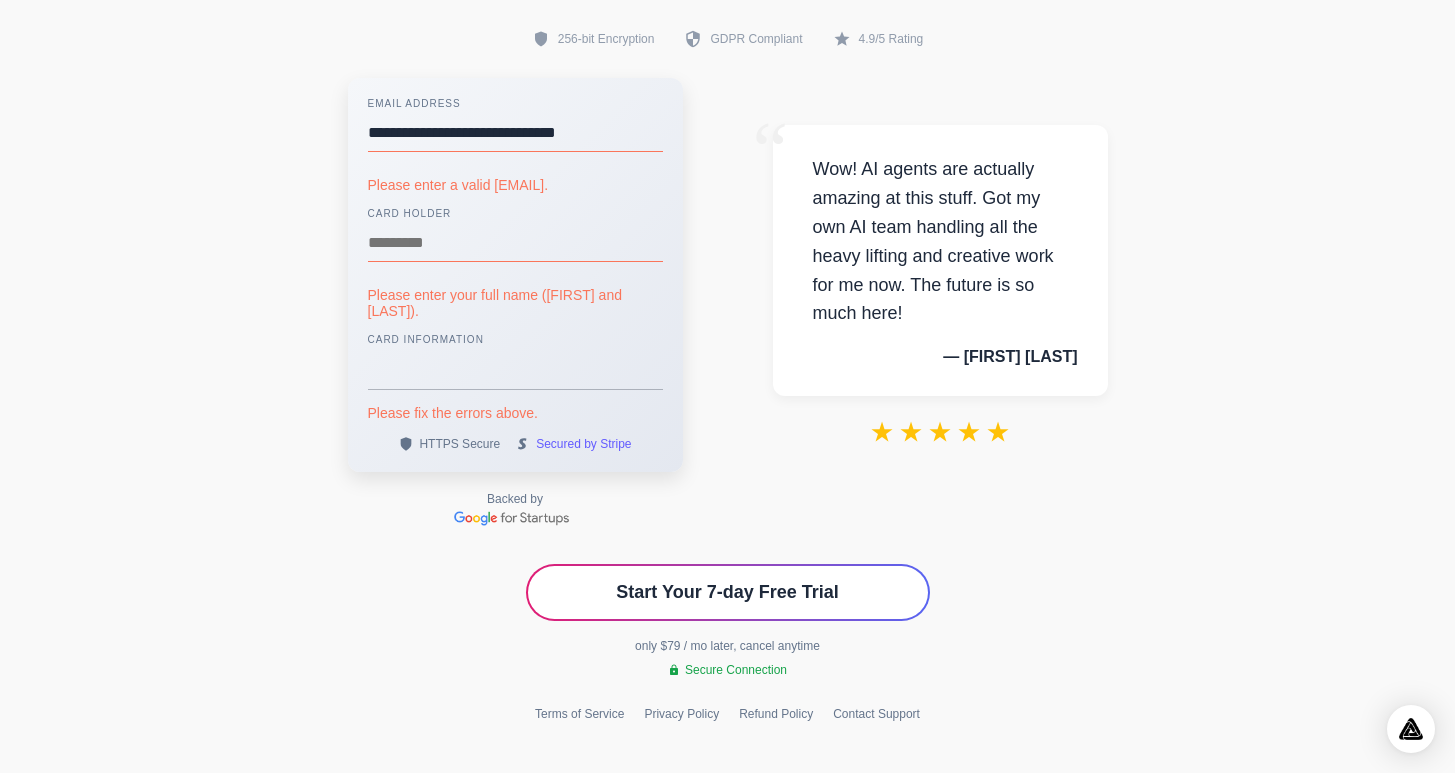 scroll, scrollTop: 205, scrollLeft: 0, axis: vertical 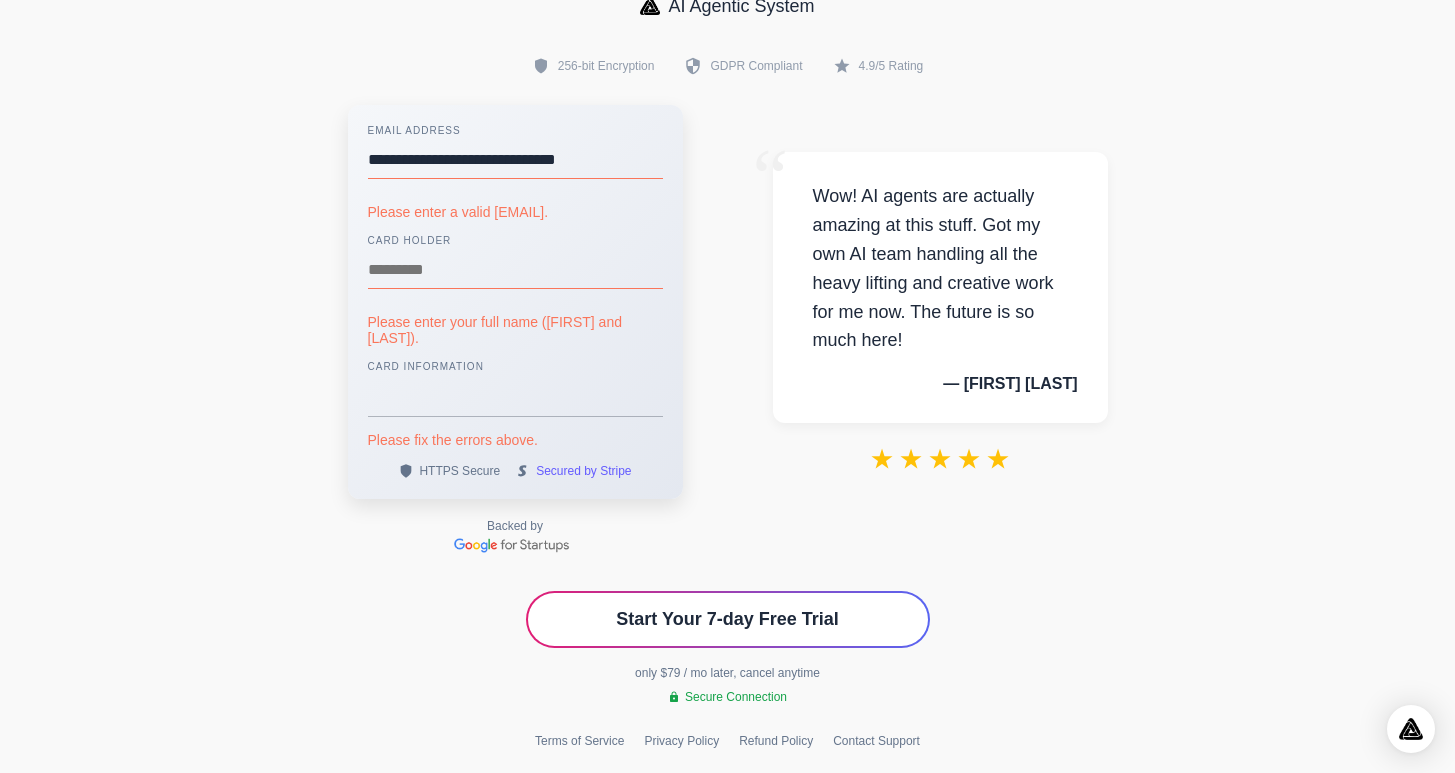 click at bounding box center (515, 270) 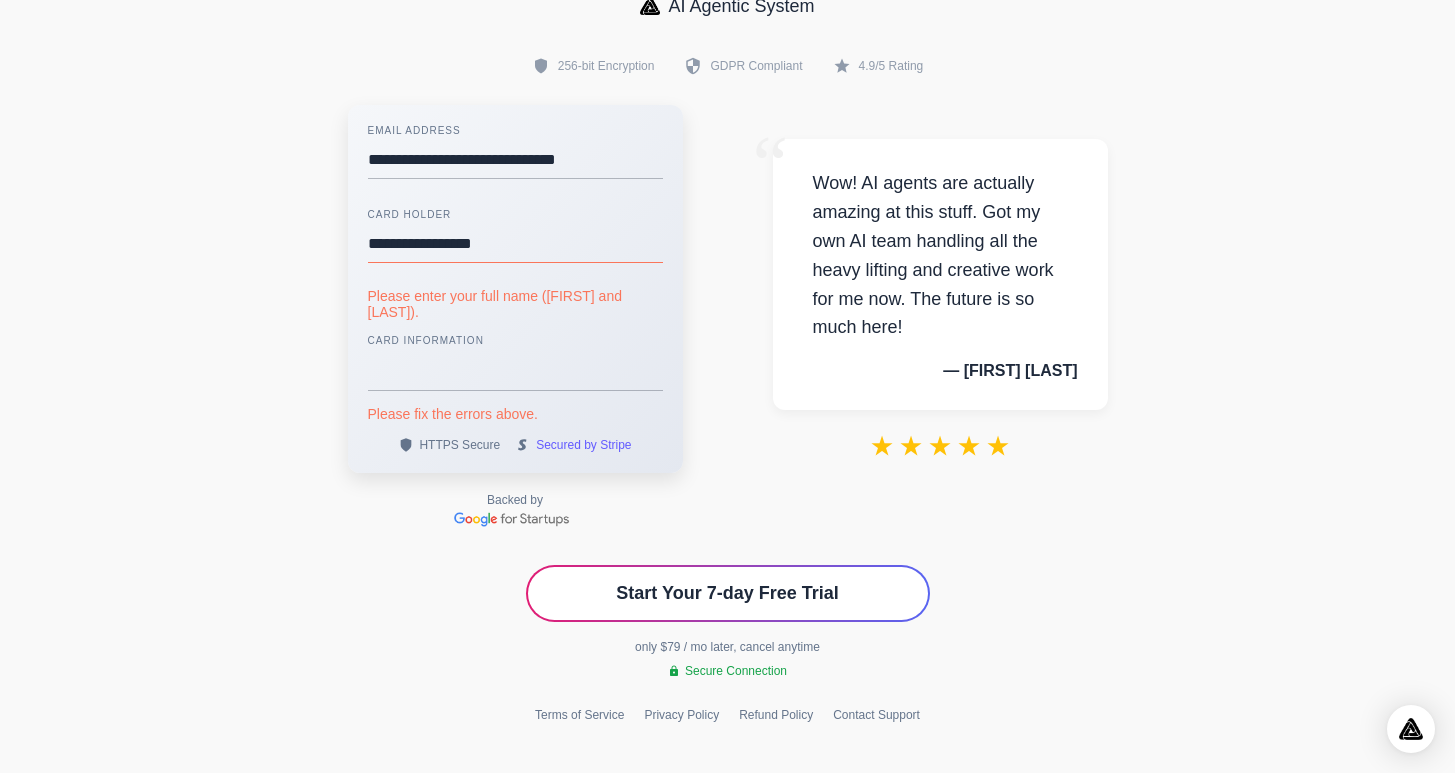 type on "**********" 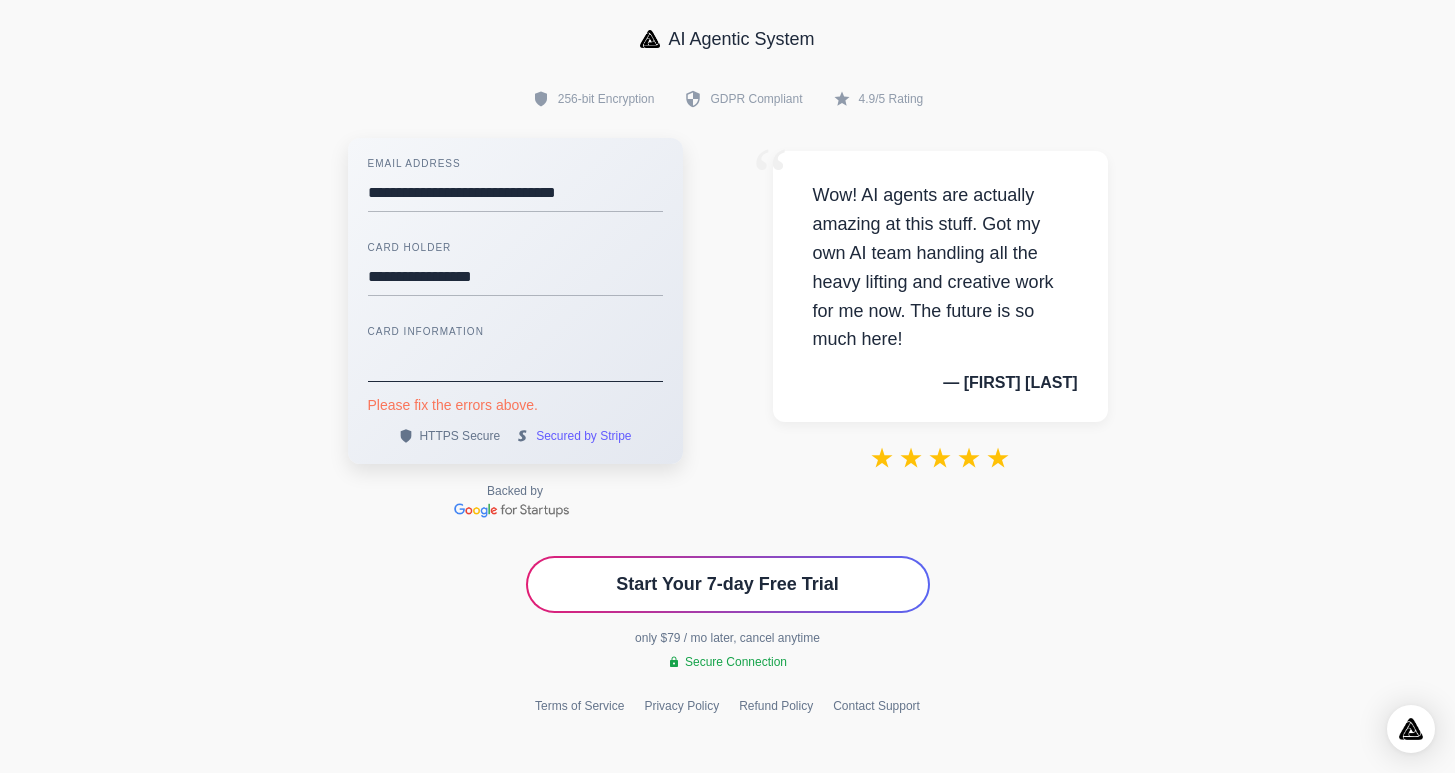 scroll, scrollTop: 147, scrollLeft: 0, axis: vertical 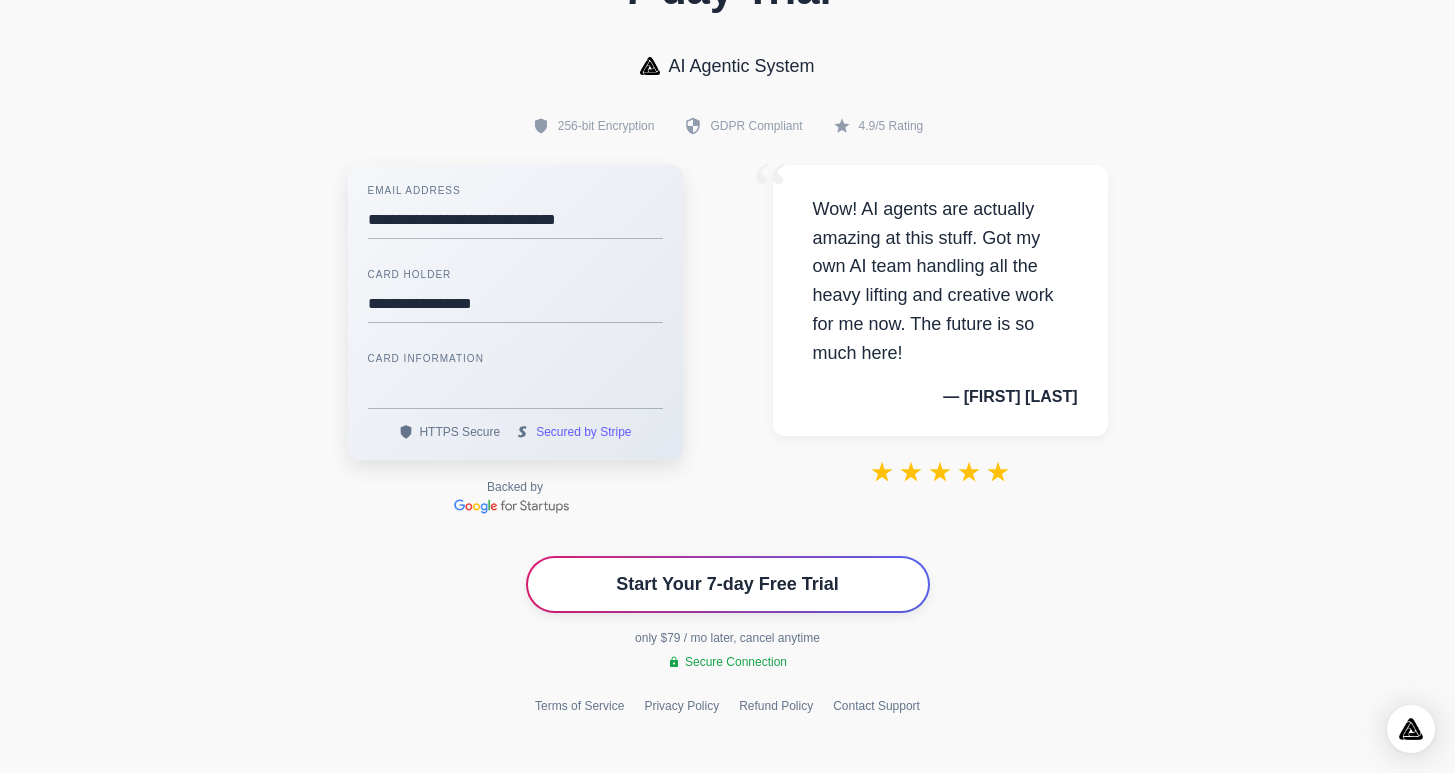 click on "Start Your 7-day Free Trial" at bounding box center [727, 584] 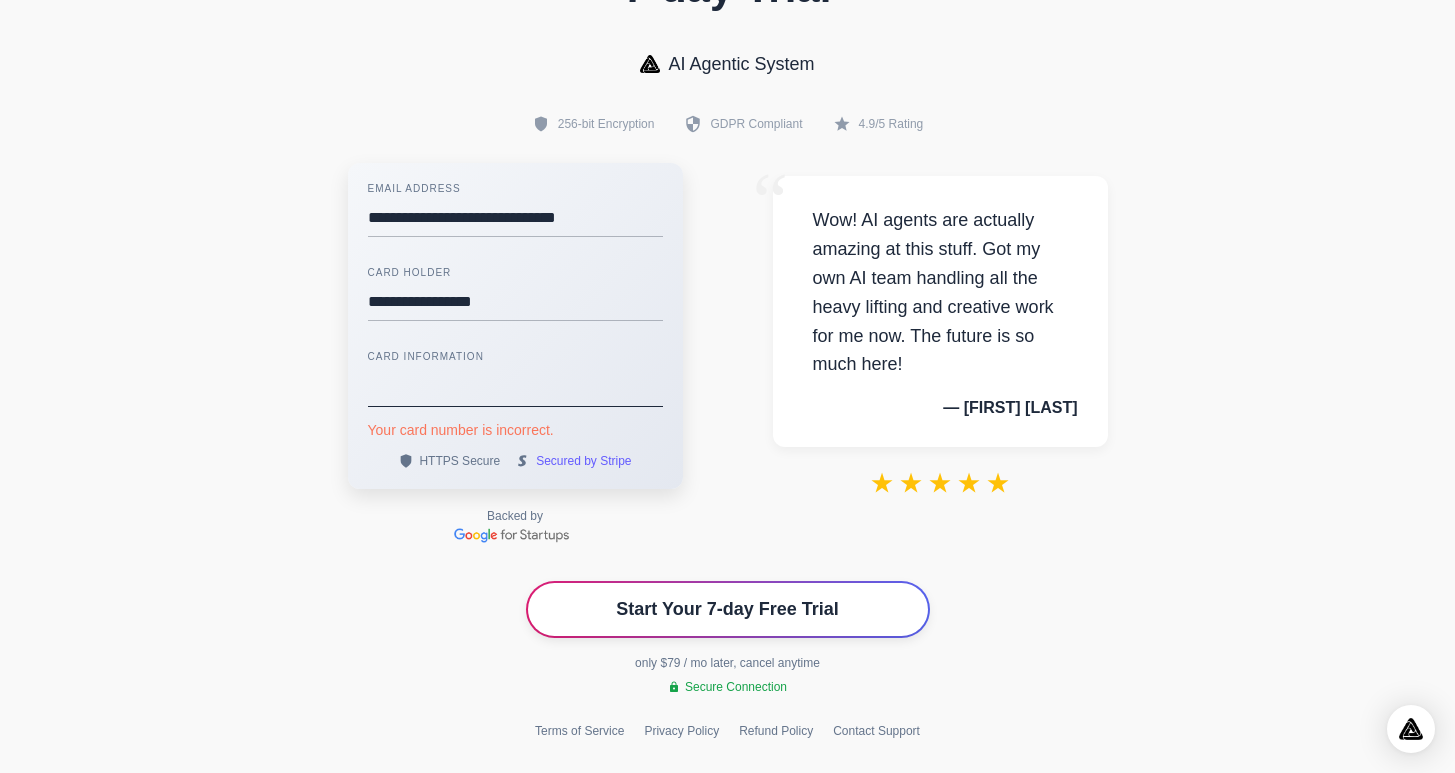 click on "Start Your 7-day Free Trial" at bounding box center (728, 609) 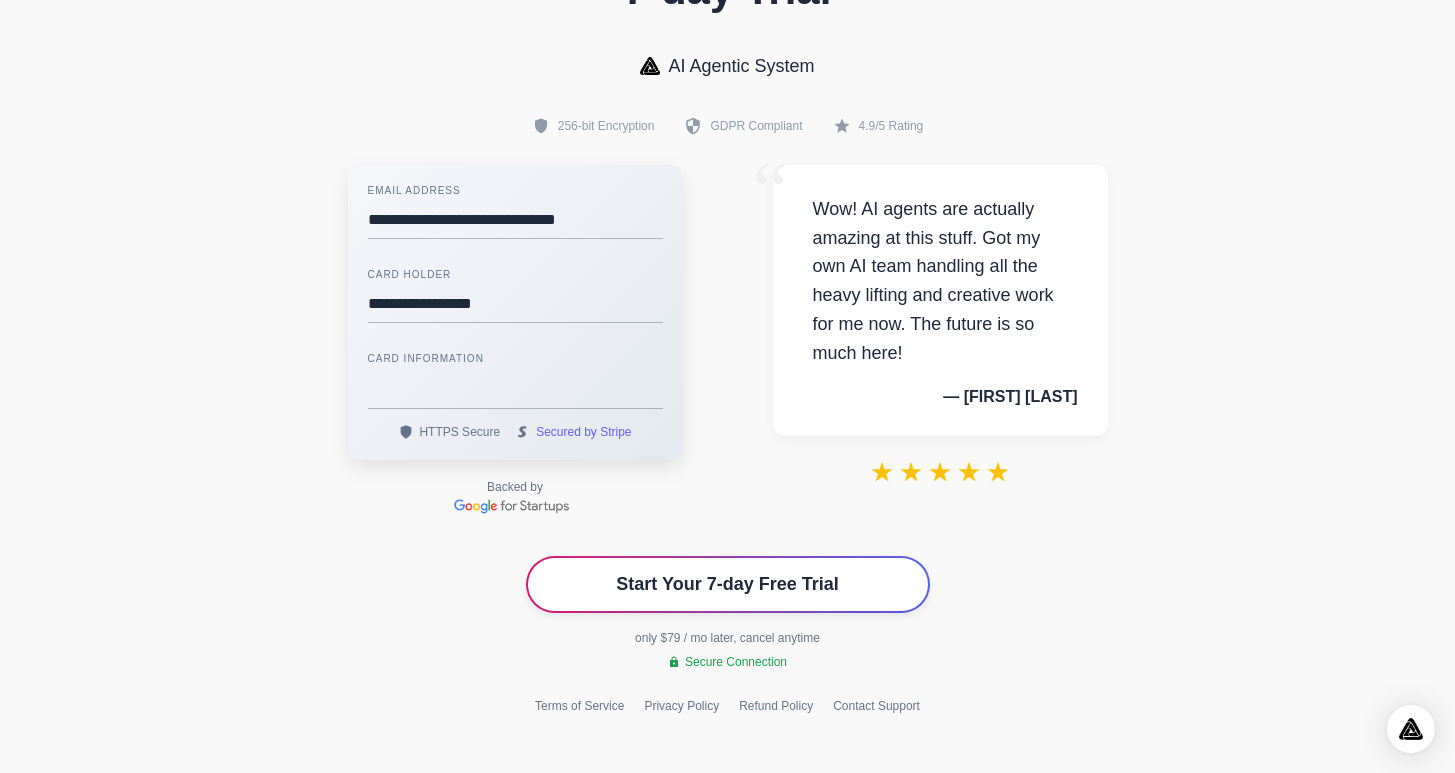 click on "Start Your 7-day Free Trial" at bounding box center (727, 584) 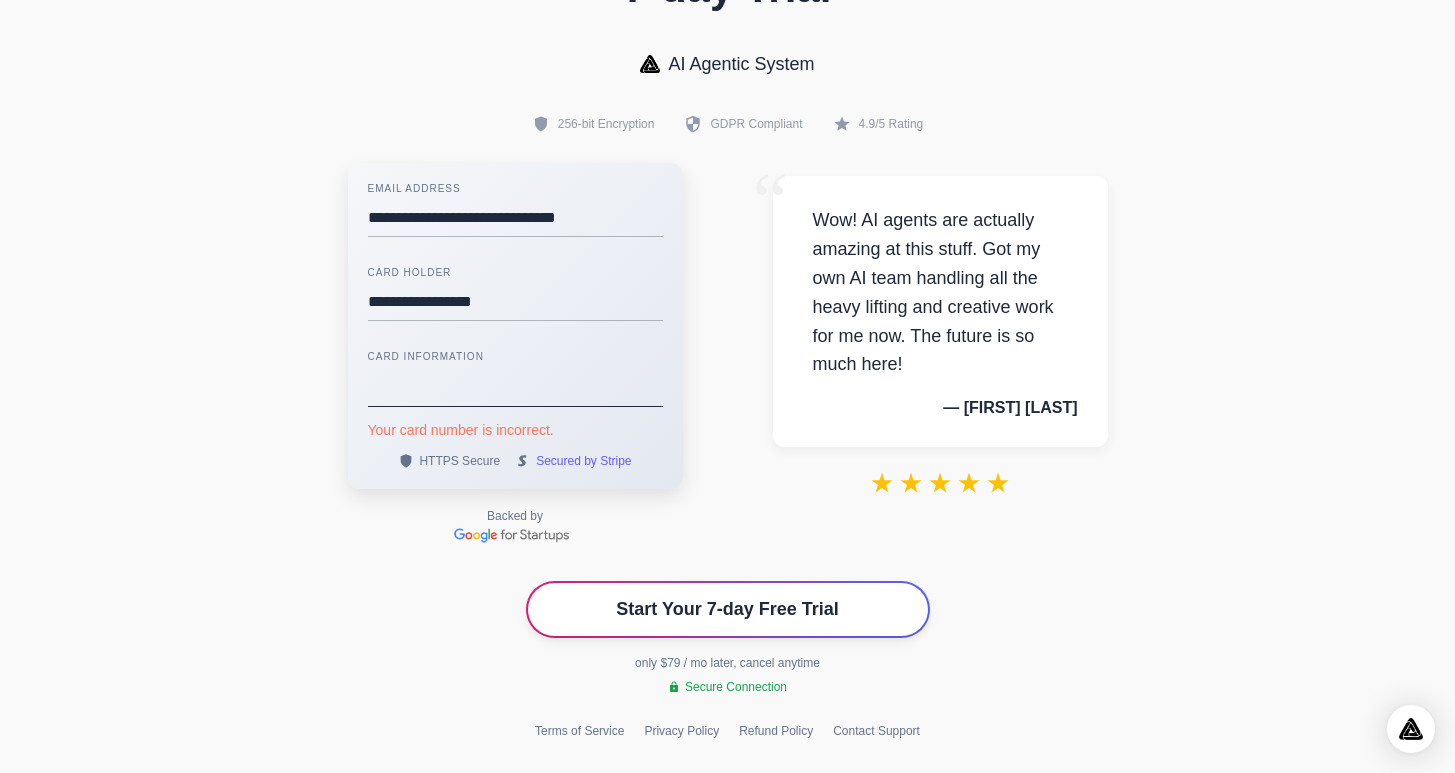 click on "Start Your 7-day Free Trial" at bounding box center (728, 609) 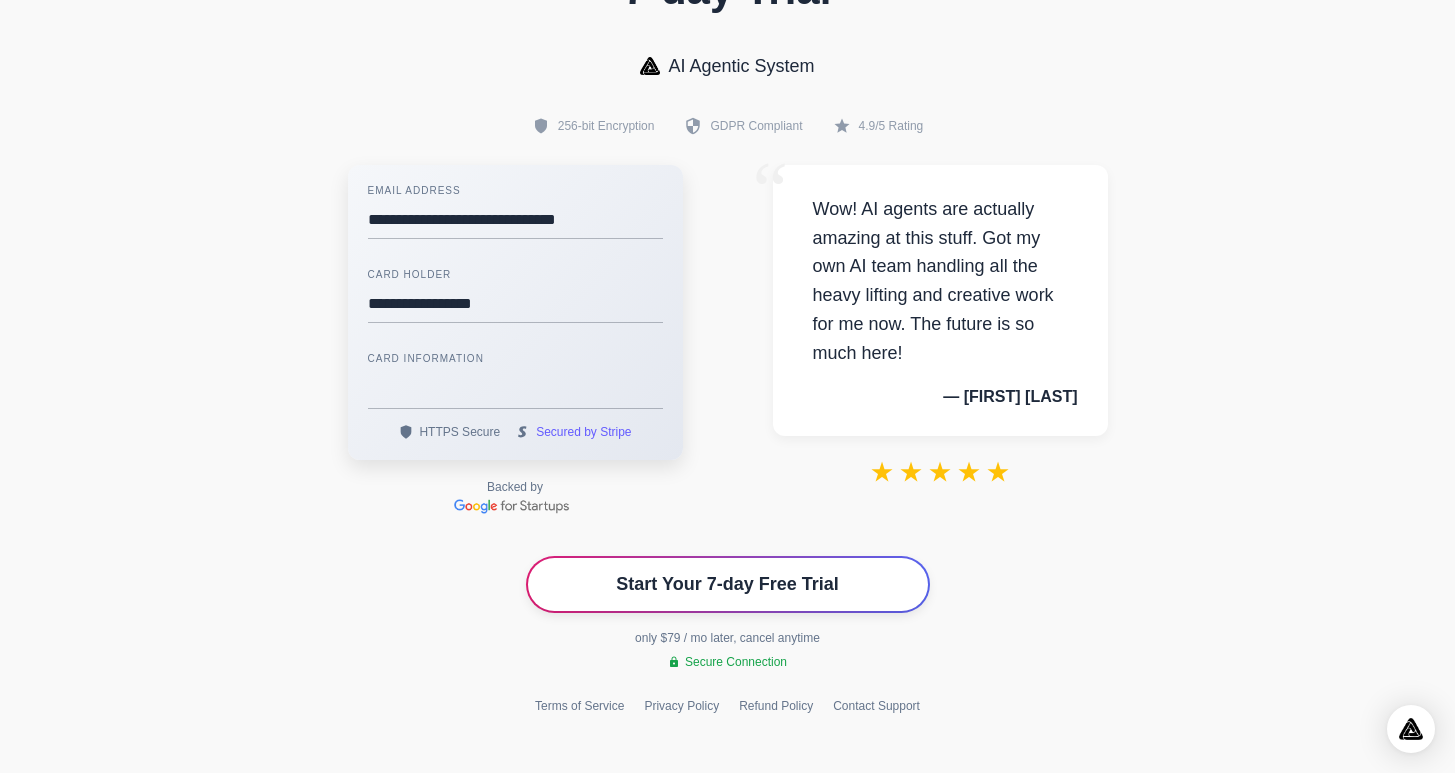 click on "Start Your 7-day Free Trial" at bounding box center [727, 584] 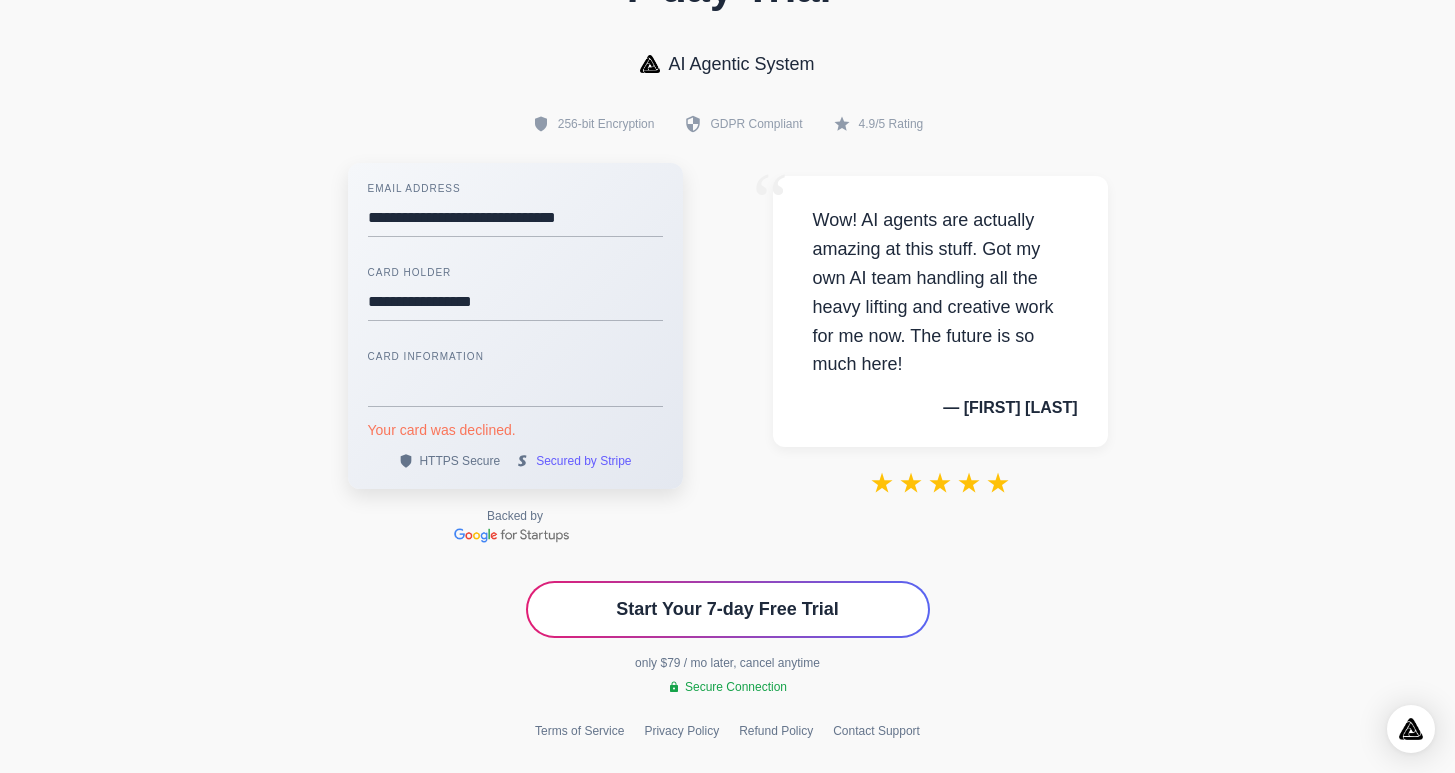 scroll, scrollTop: 0, scrollLeft: 0, axis: both 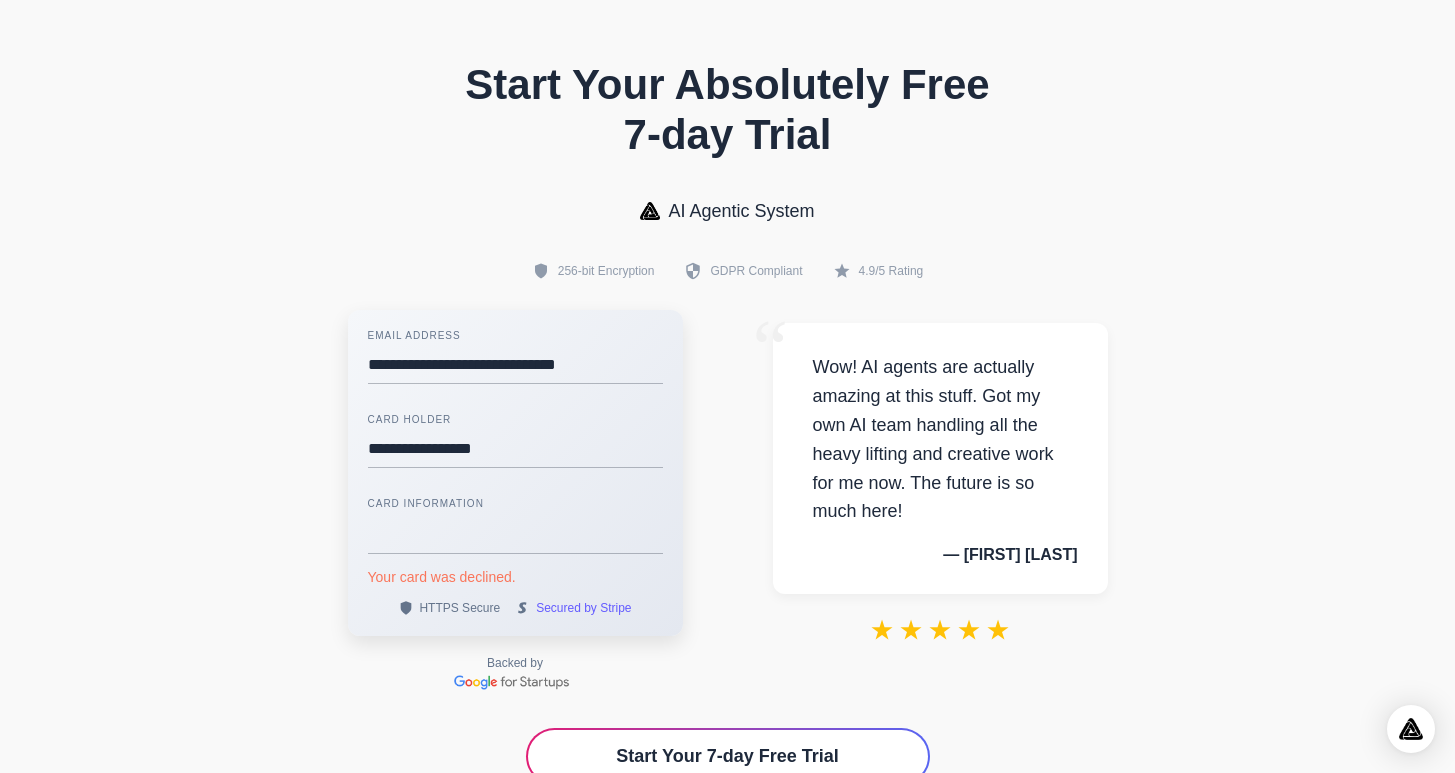 click on "Start Your Absolutely Free 7-day Trial" at bounding box center [728, 110] 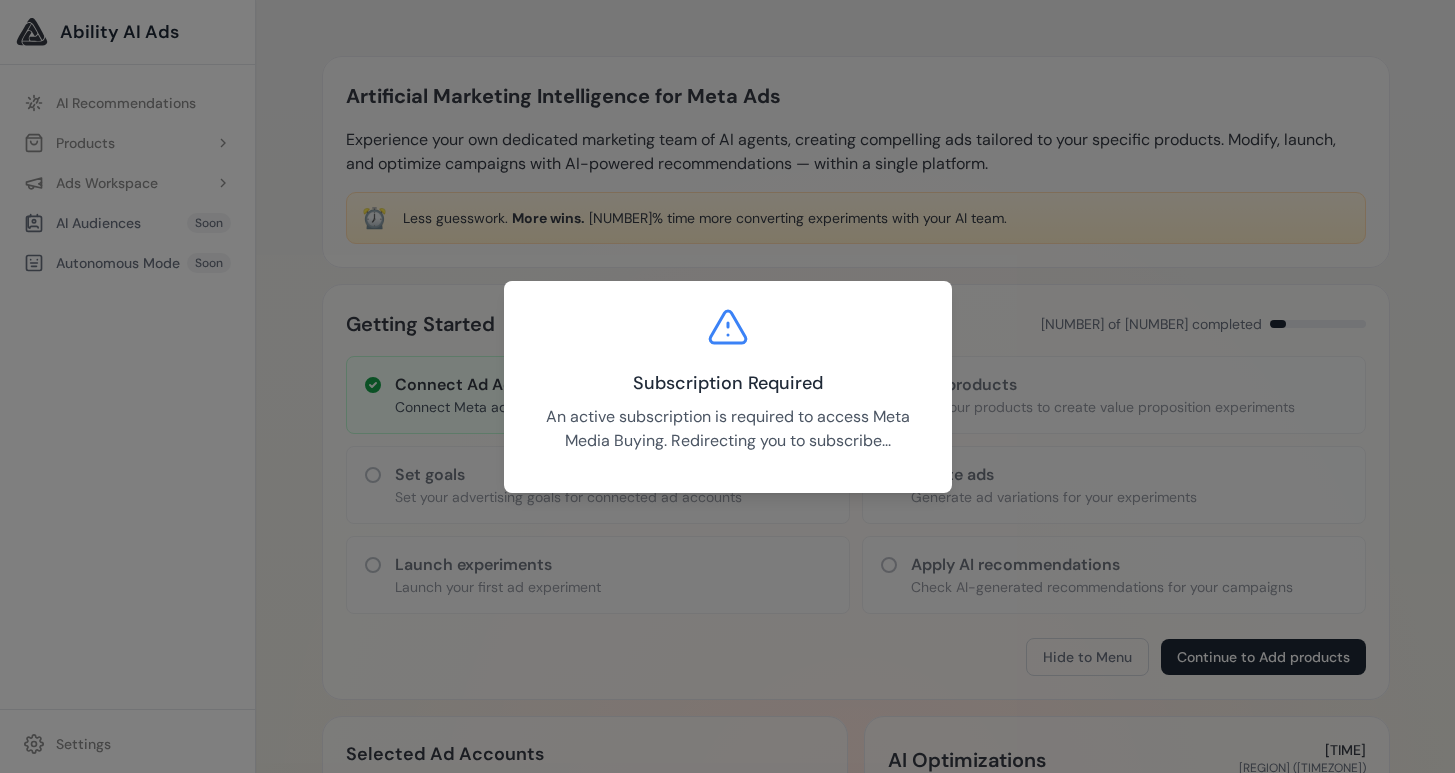 scroll, scrollTop: 0, scrollLeft: 0, axis: both 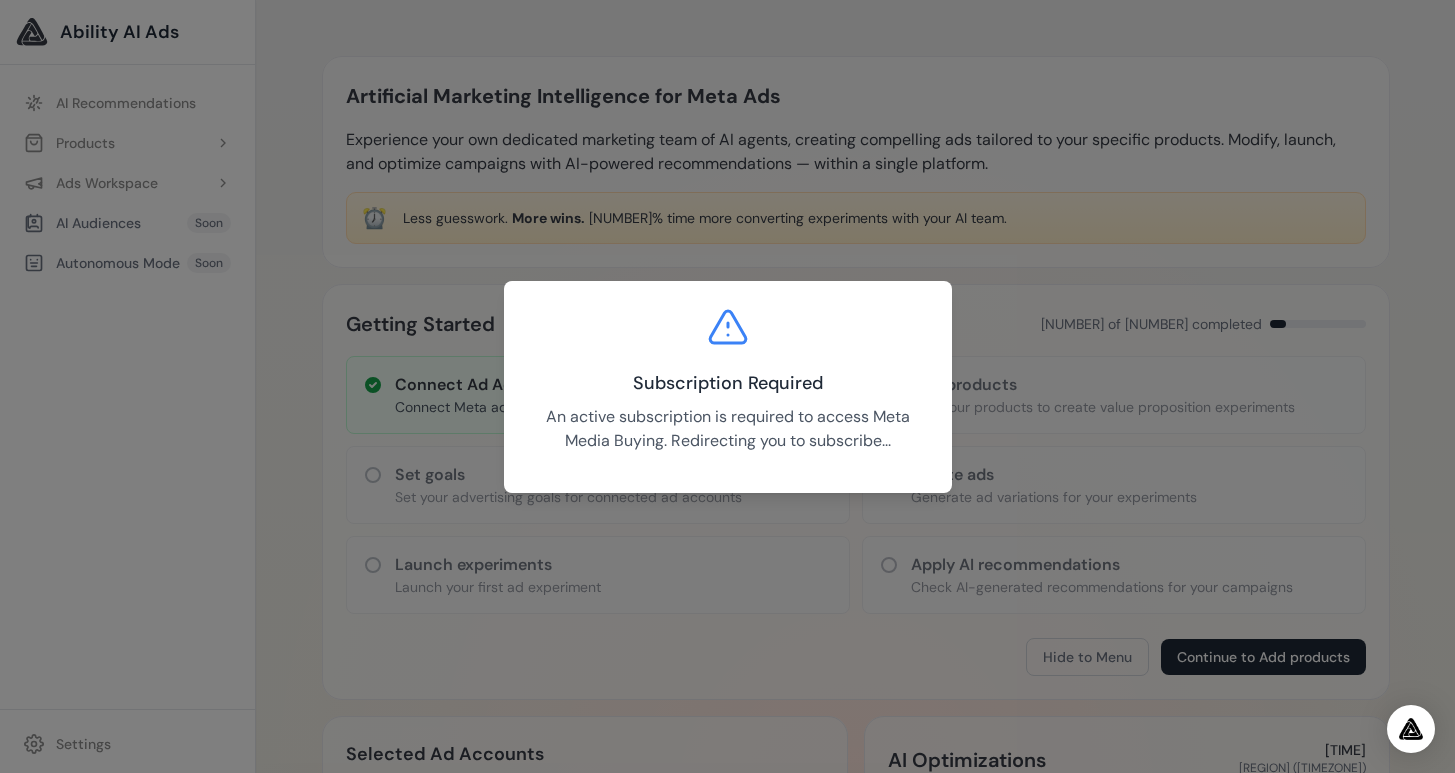 click on "Subscription Required
An active subscription is required to access Meta Media Buying. Redirecting you to subscribe..." at bounding box center [727, 386] 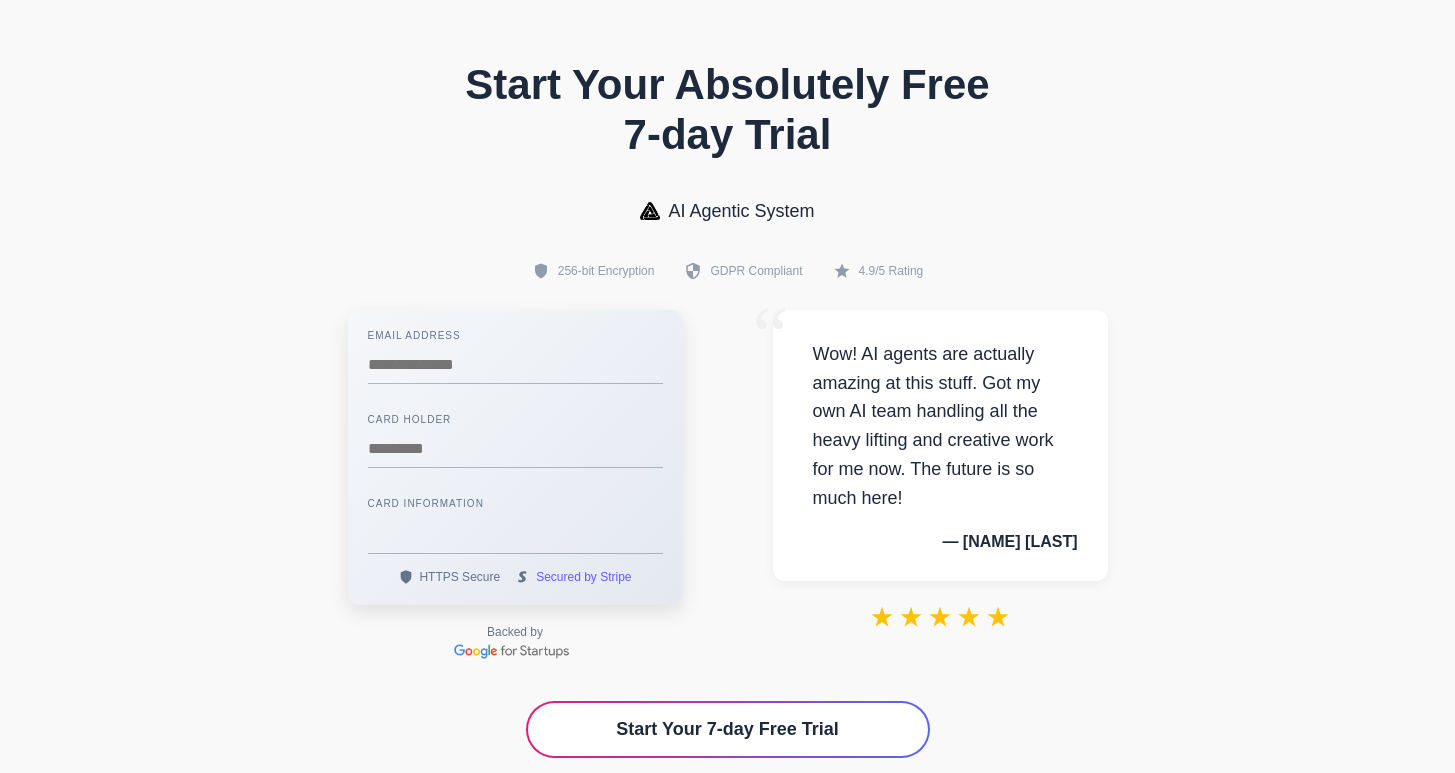 scroll, scrollTop: 0, scrollLeft: 0, axis: both 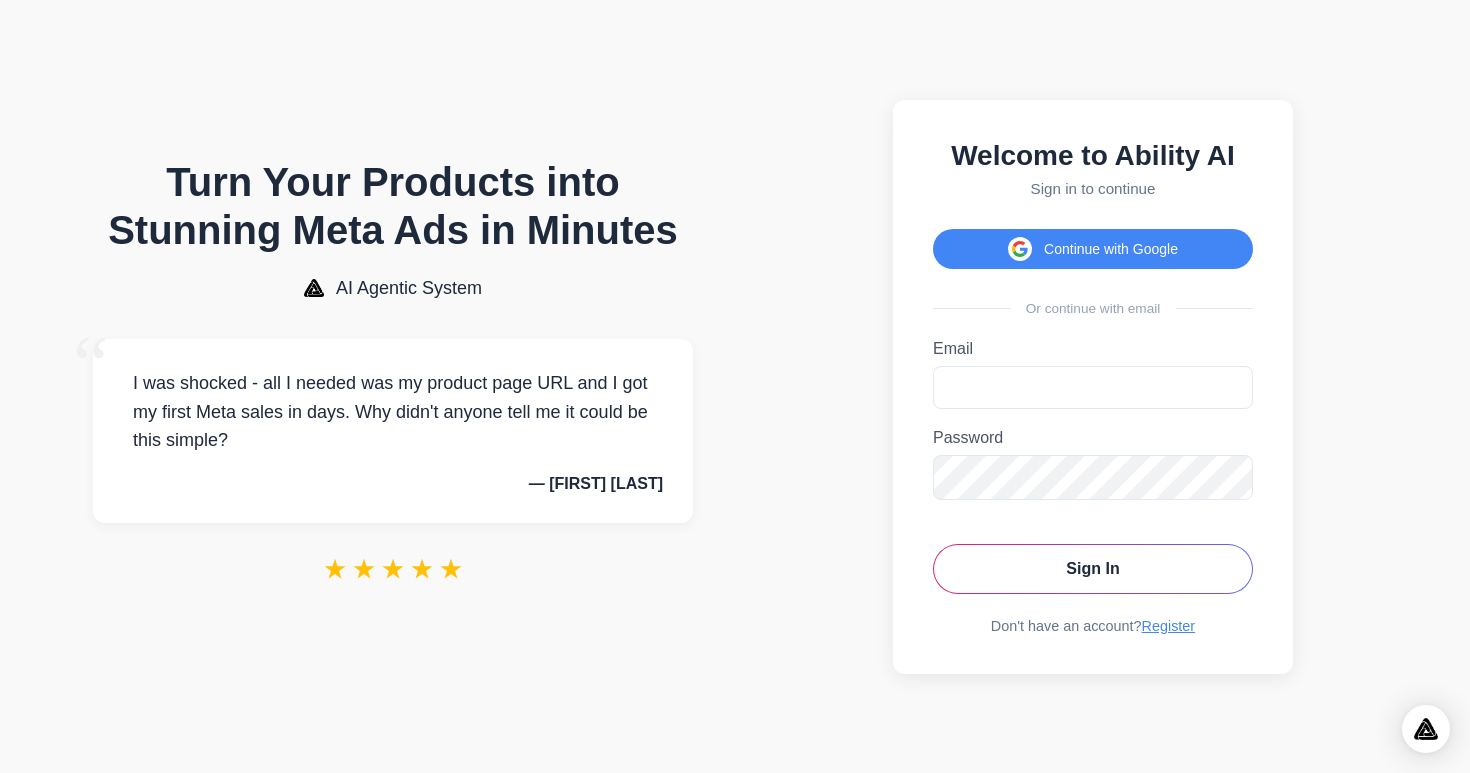 click on "Welcome to Ability AI
Sign in to continue
Continue with Google
Or continue with email
Invalid email or password. Please check your credentials and try again.
Email
Please enter a valid email address.
Password
Sign In Register" at bounding box center [1093, 387] 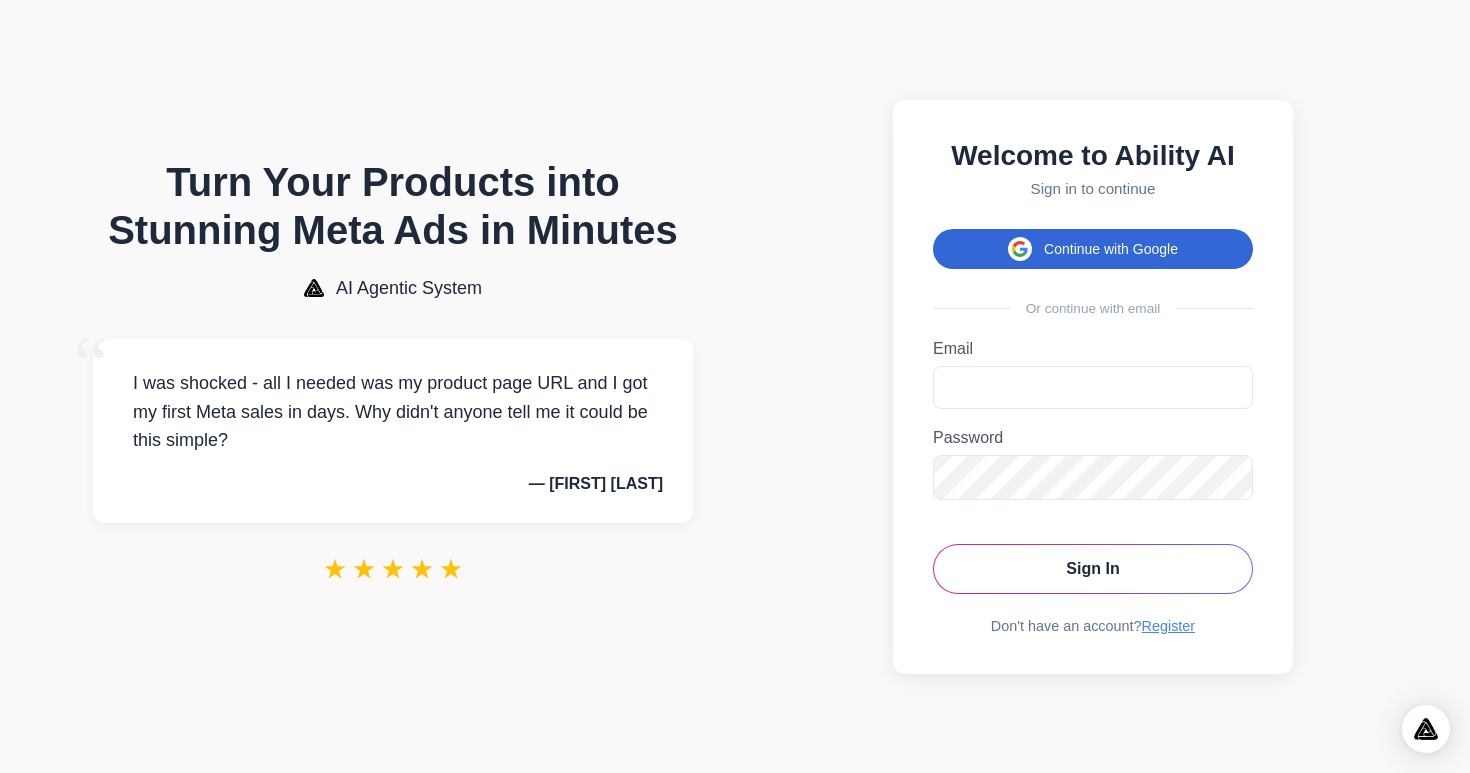 click on "Continue with Google" at bounding box center (1093, 249) 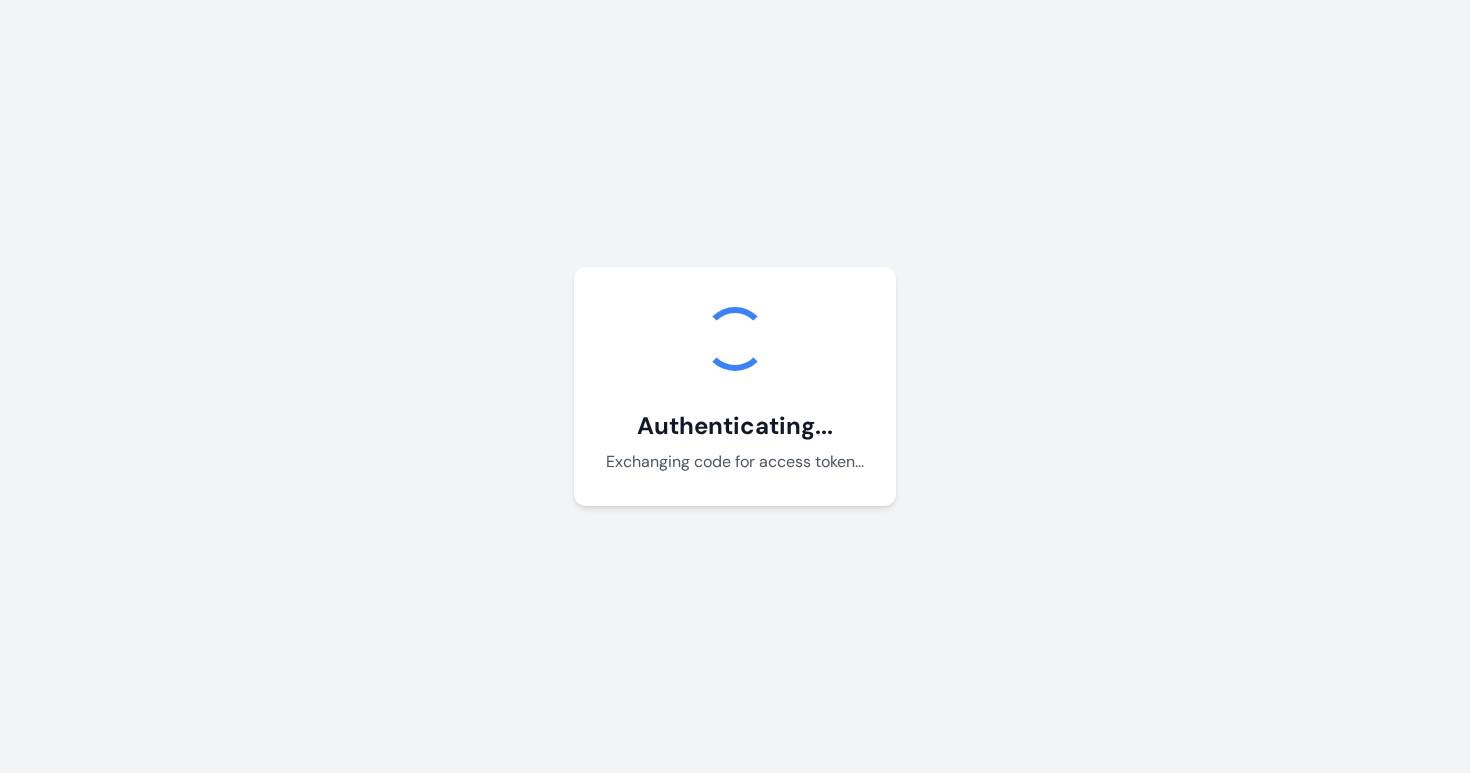 scroll, scrollTop: 0, scrollLeft: 0, axis: both 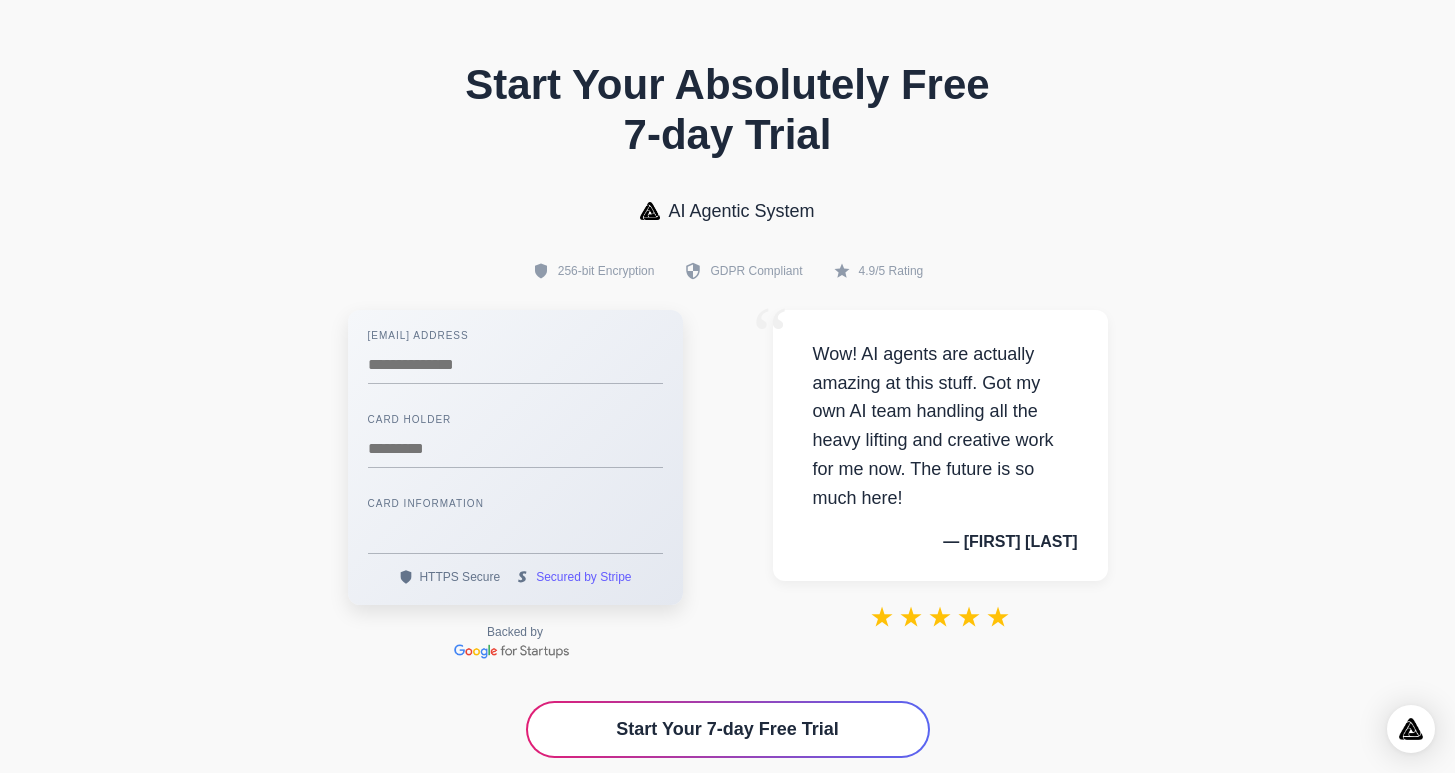 click on "Start Your Absolutely Free 7-day Trial
AI Agentic System
256-bit Encryption
GDPR Compliant
4.9/5 Rating
Email Address
Card Holder
Card Information" at bounding box center [727, 459] 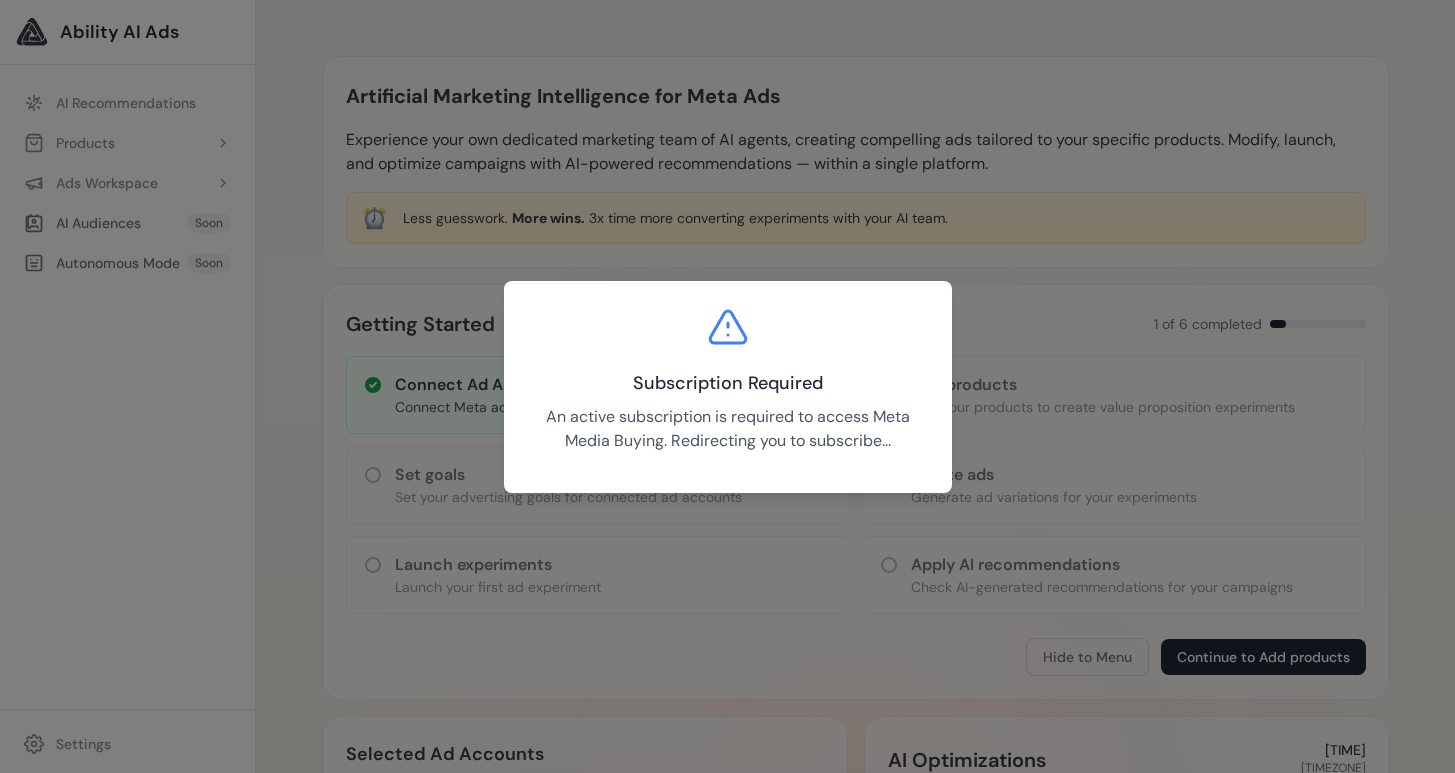 scroll, scrollTop: 0, scrollLeft: 0, axis: both 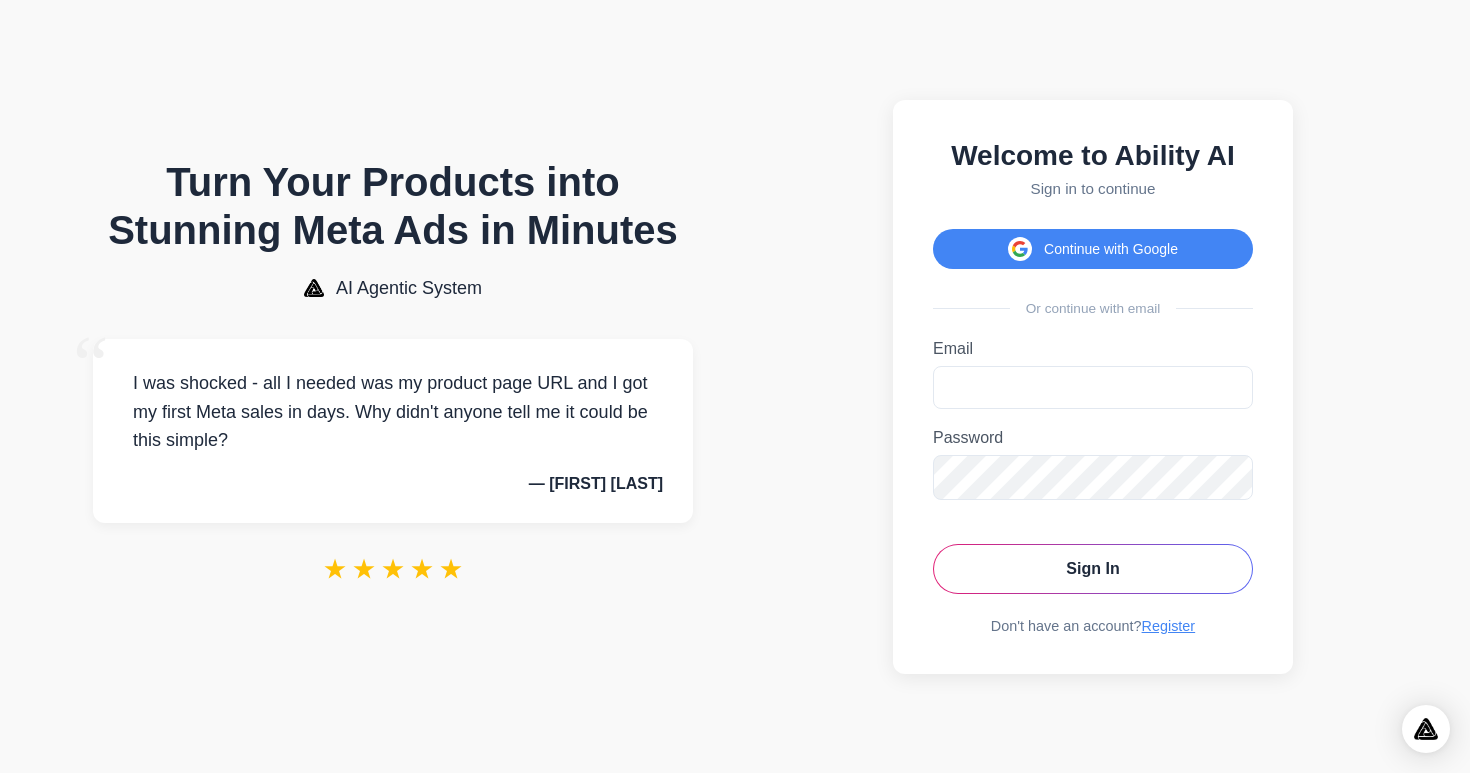 click on "Turn Your Products into Stunning Meta Ads in Minutes" at bounding box center [393, 206] 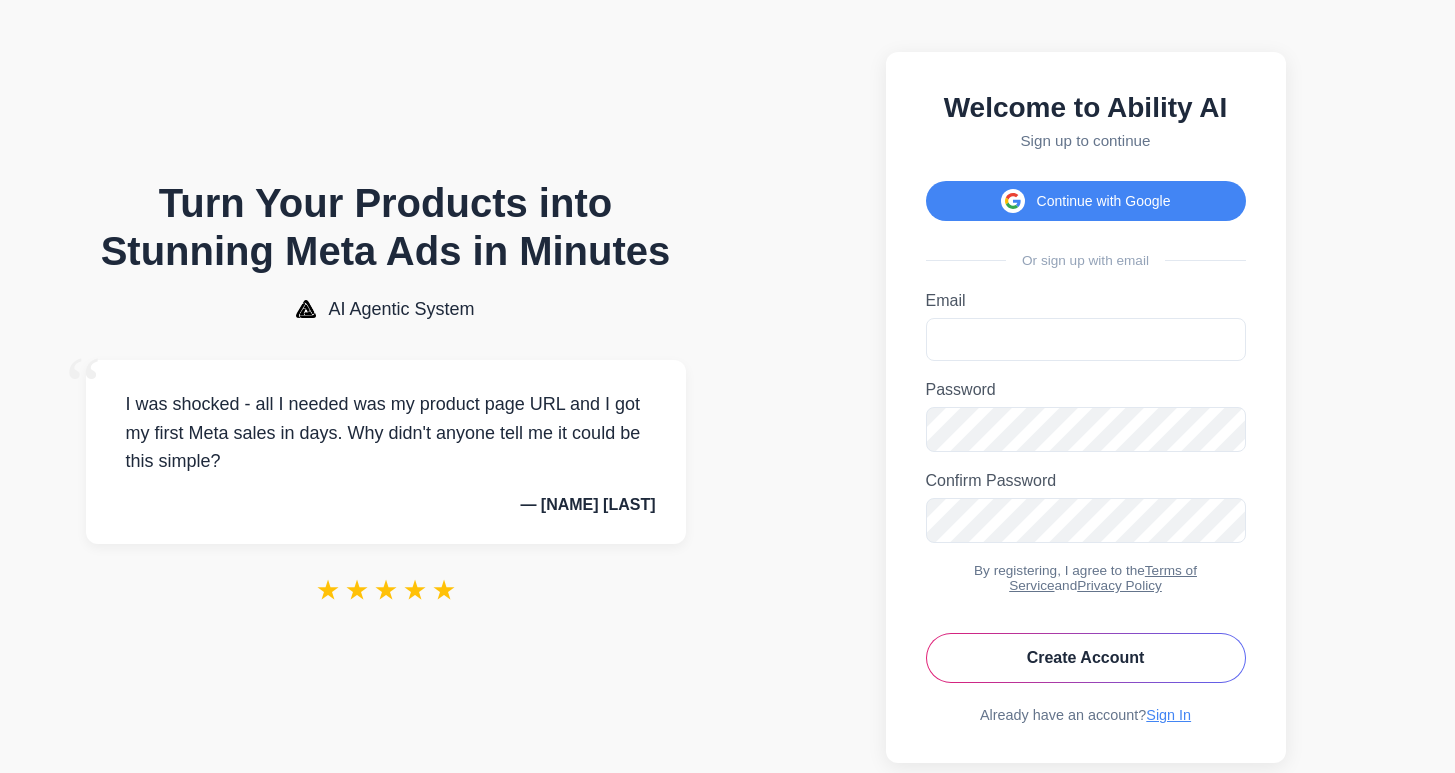 scroll, scrollTop: 0, scrollLeft: 0, axis: both 